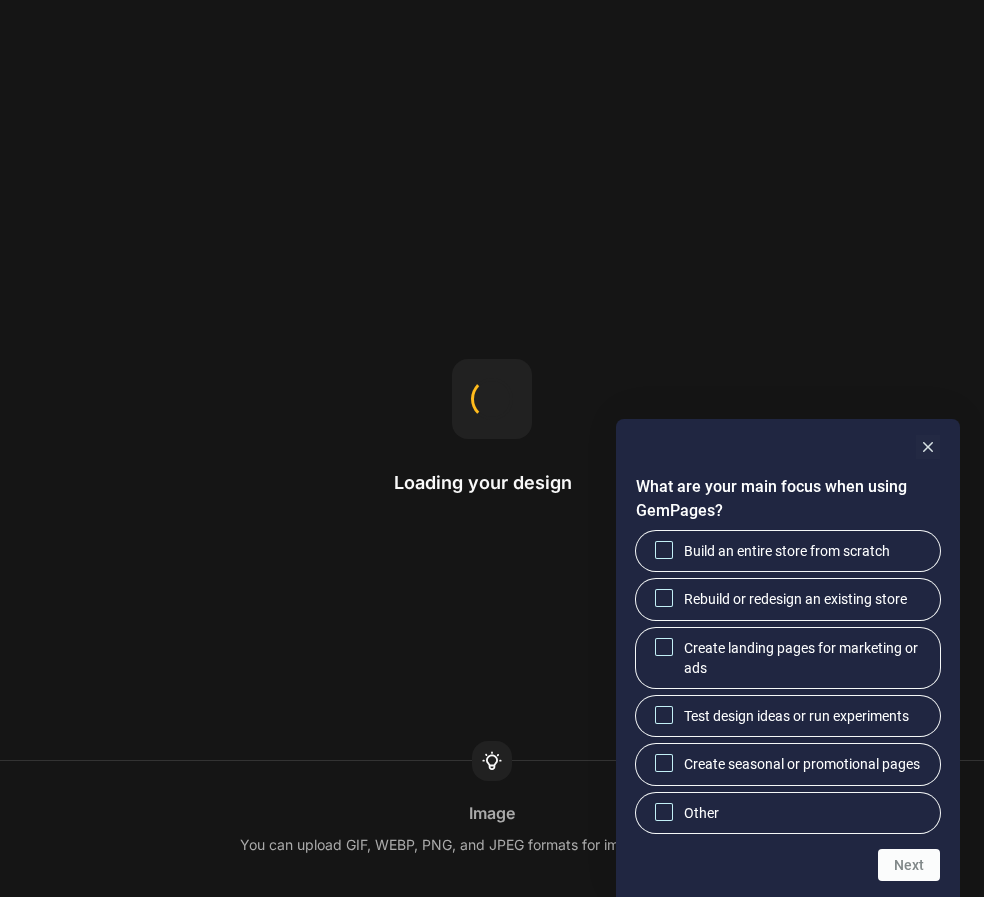 scroll, scrollTop: 0, scrollLeft: 0, axis: both 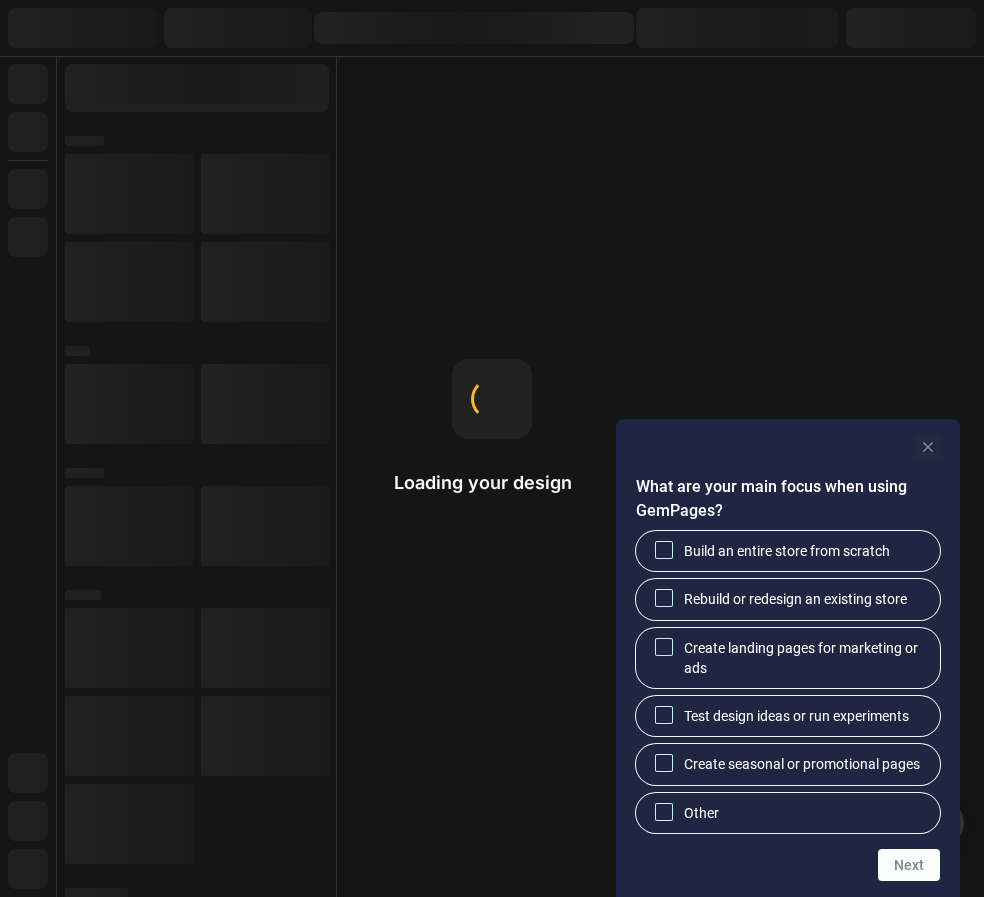 click 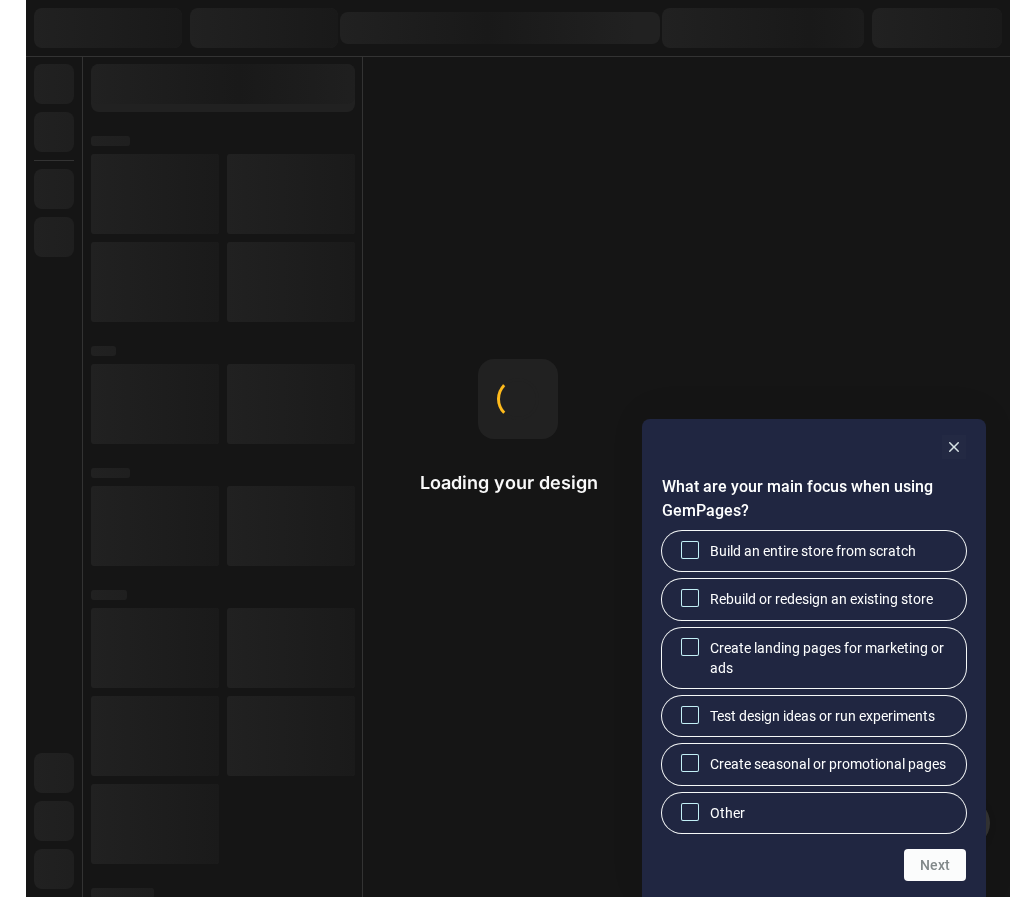 scroll, scrollTop: 0, scrollLeft: 0, axis: both 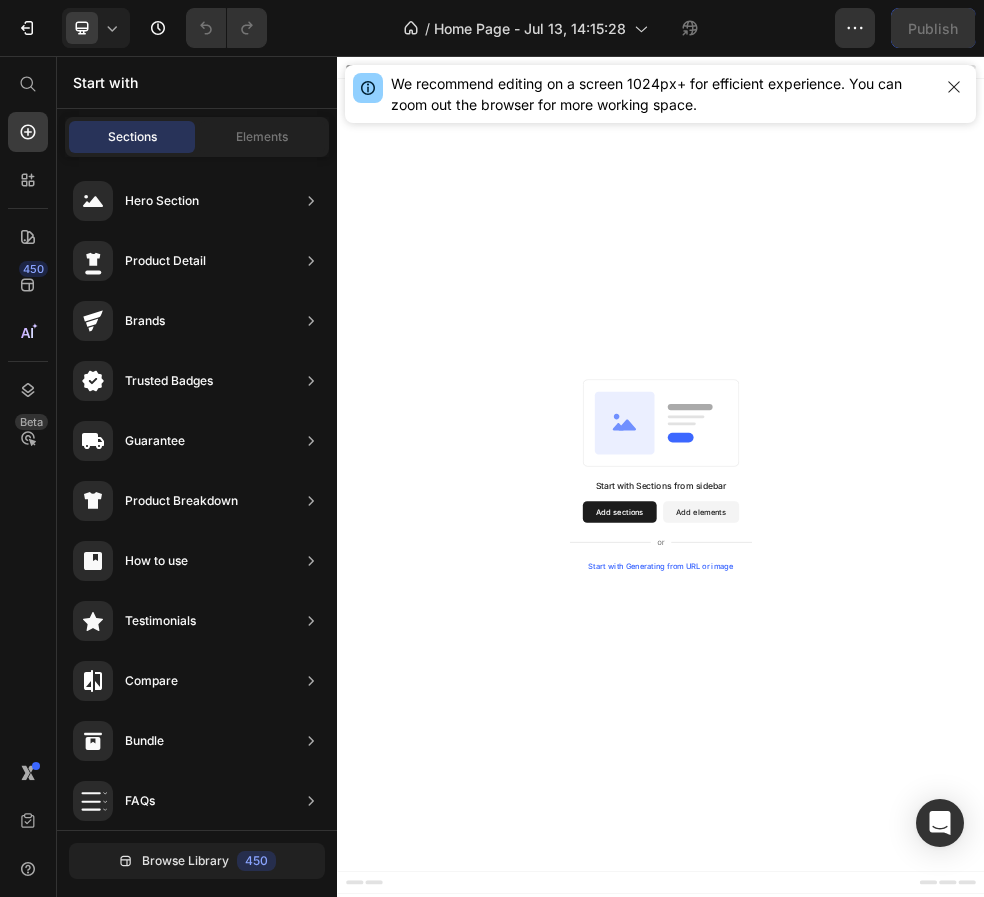 click on "Start with Sections from sidebar Add sections Add elements Start with Generating from URL or image" at bounding box center [937, 832] 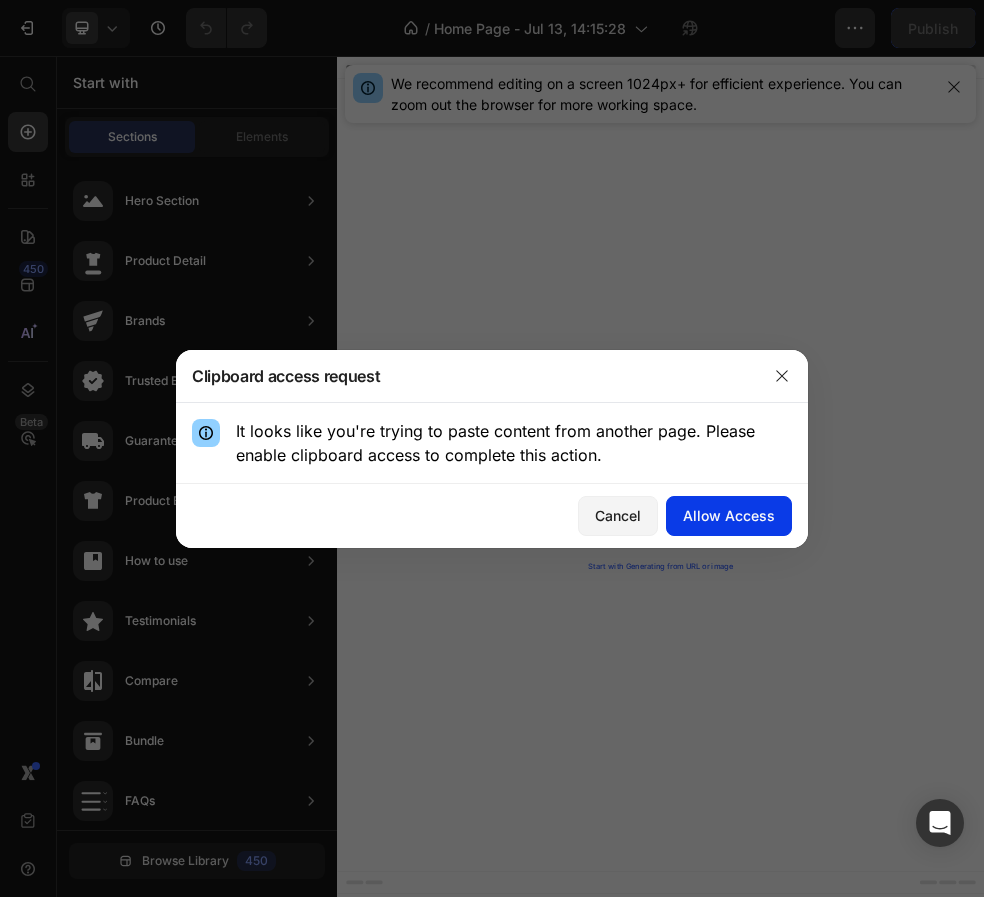 click on "Allow Access" at bounding box center [729, 515] 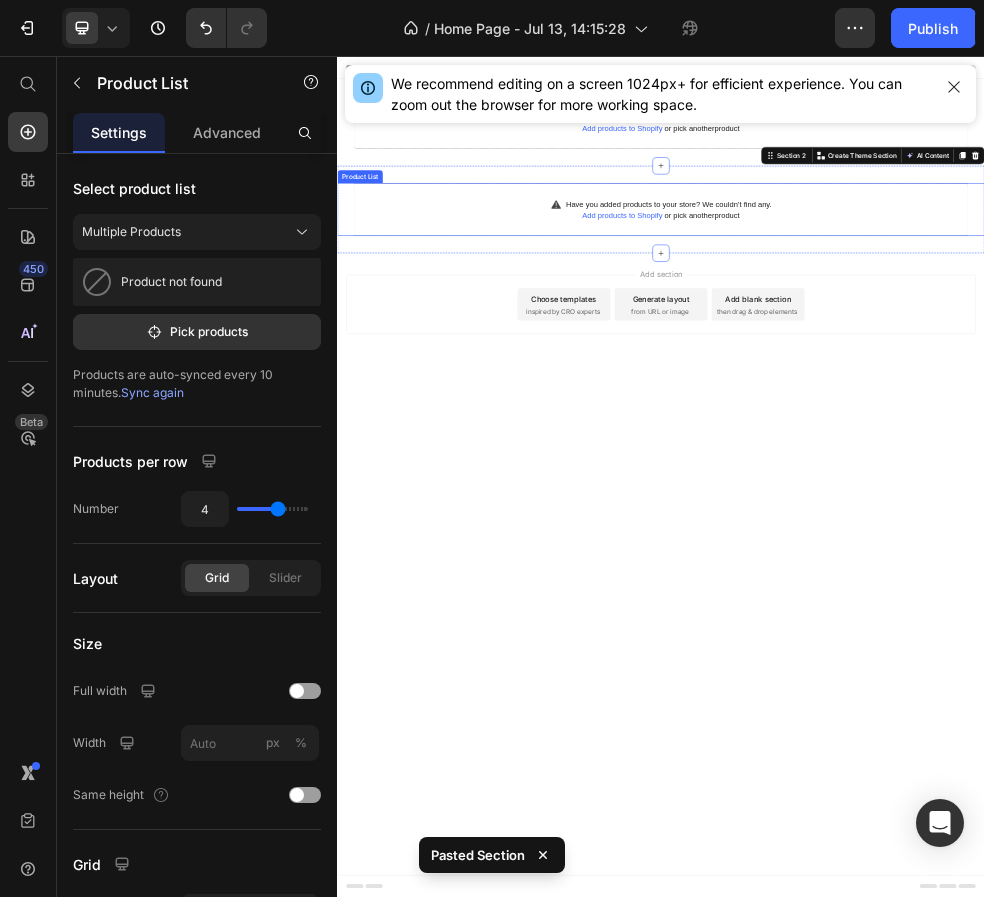 click on "Have you added products to your store? We couldn’t find any. Add products to Shopify   or pick another  product" at bounding box center [937, 340] 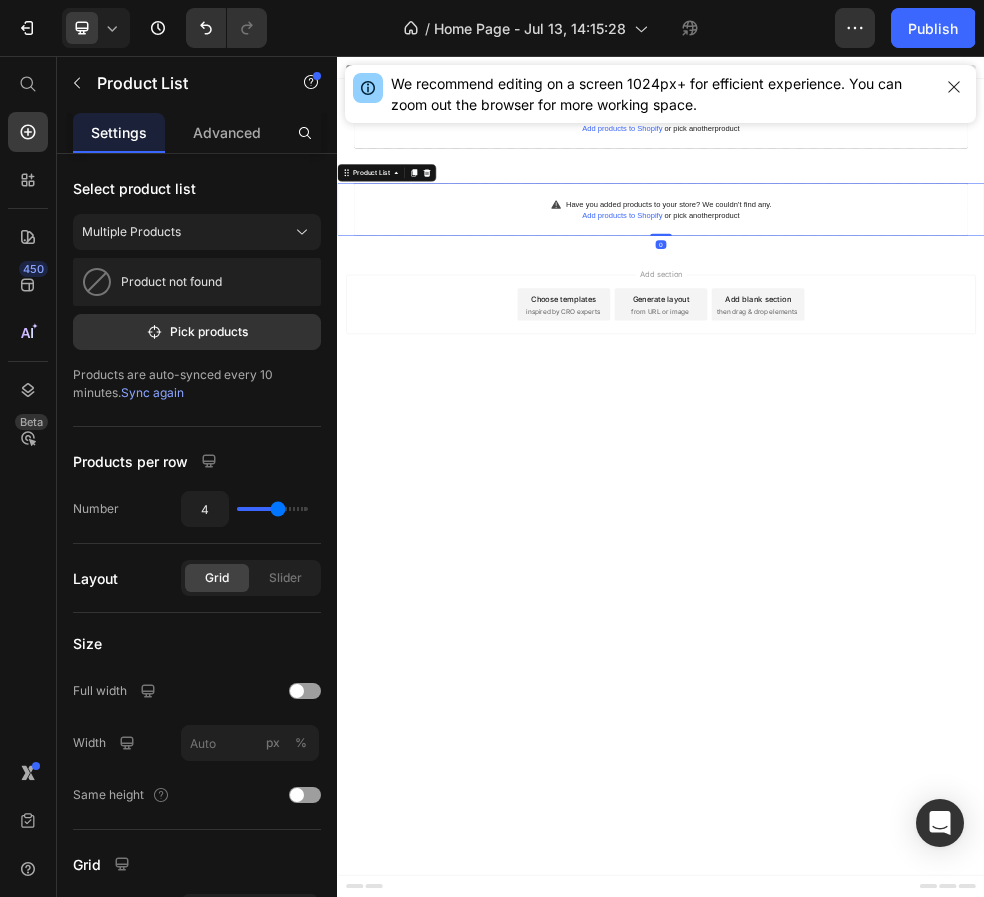 click on "Add products to Shopify" at bounding box center [865, 351] 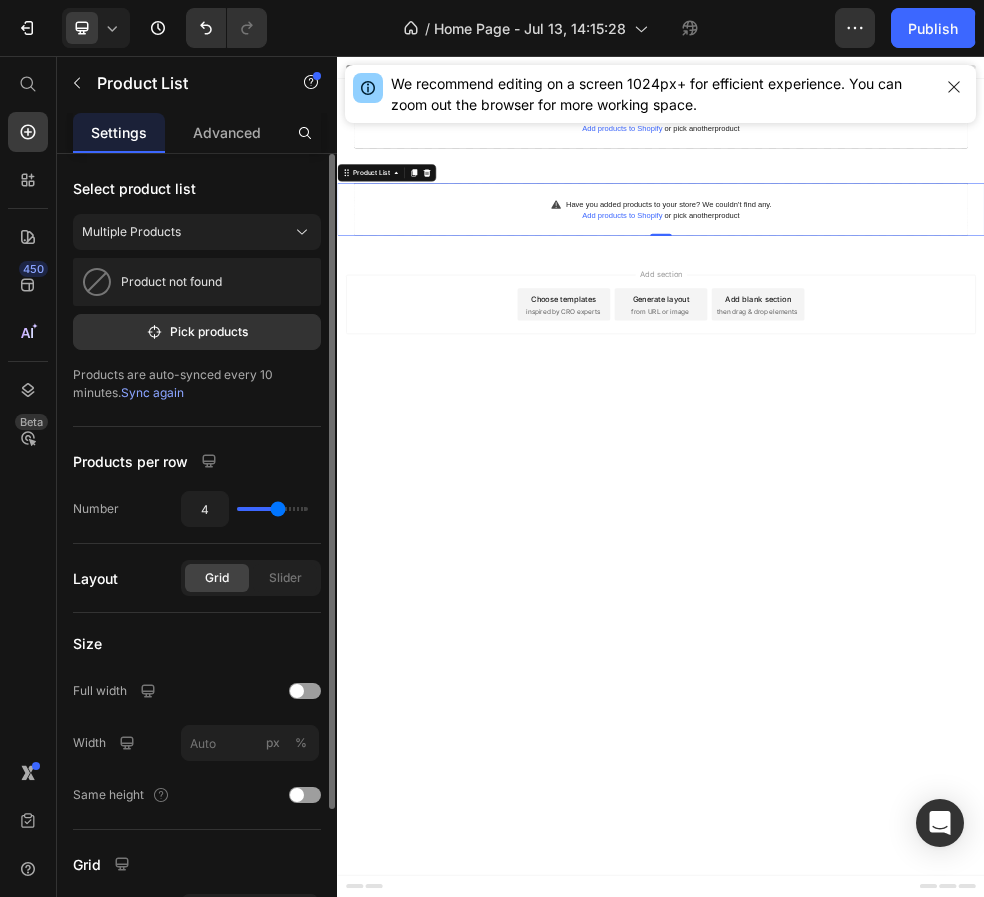 click on "Sync again" at bounding box center [152, 392] 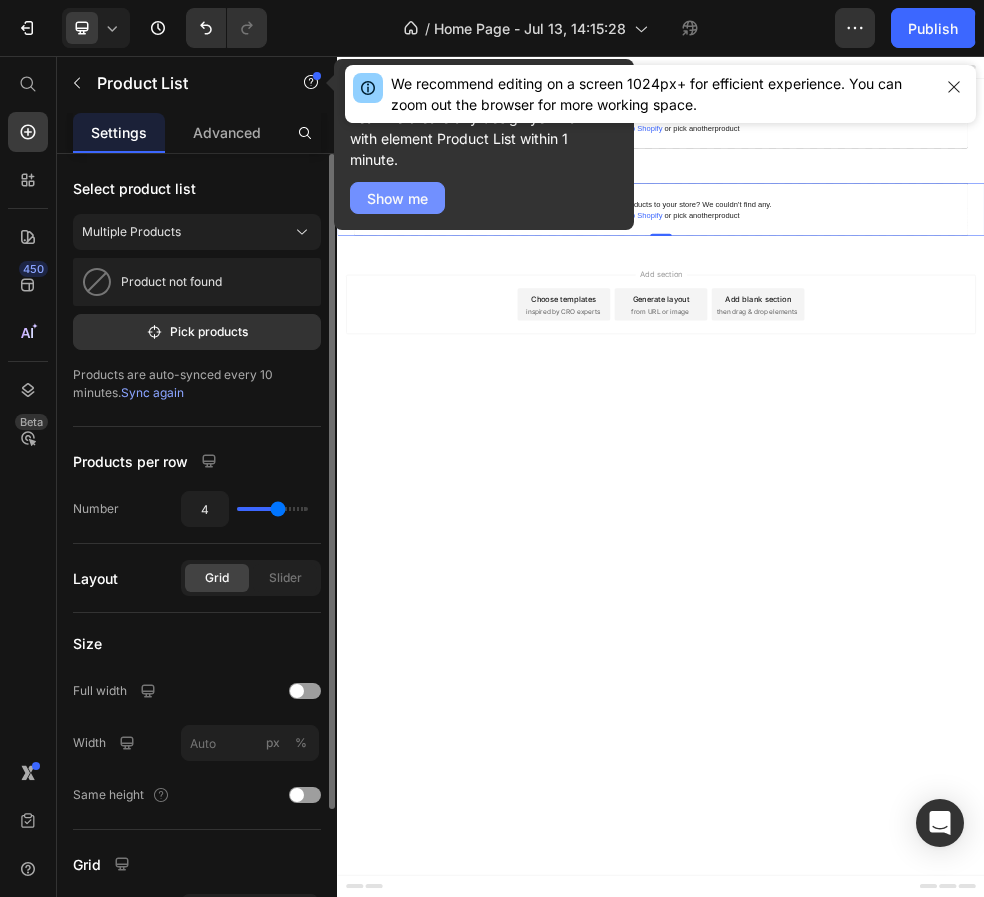click on "Show me" at bounding box center [397, 198] 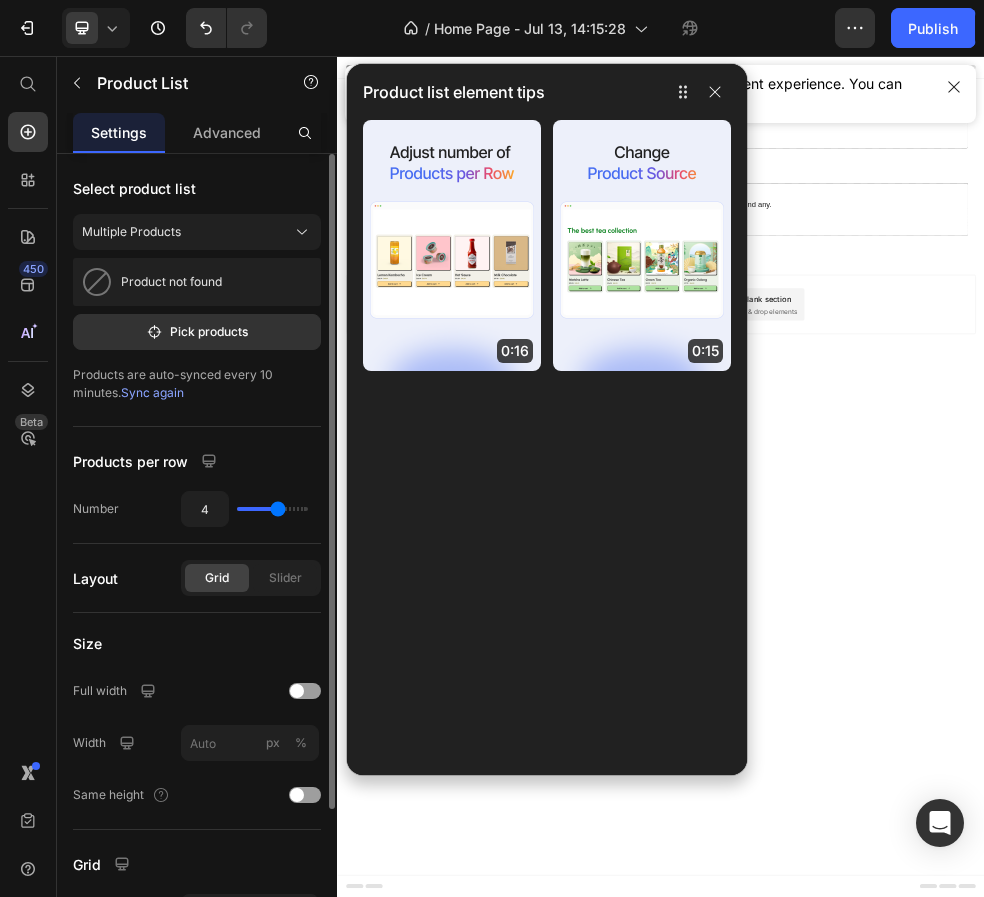 drag, startPoint x: 1206, startPoint y: 573, endPoint x: 1099, endPoint y: 528, distance: 116.07756 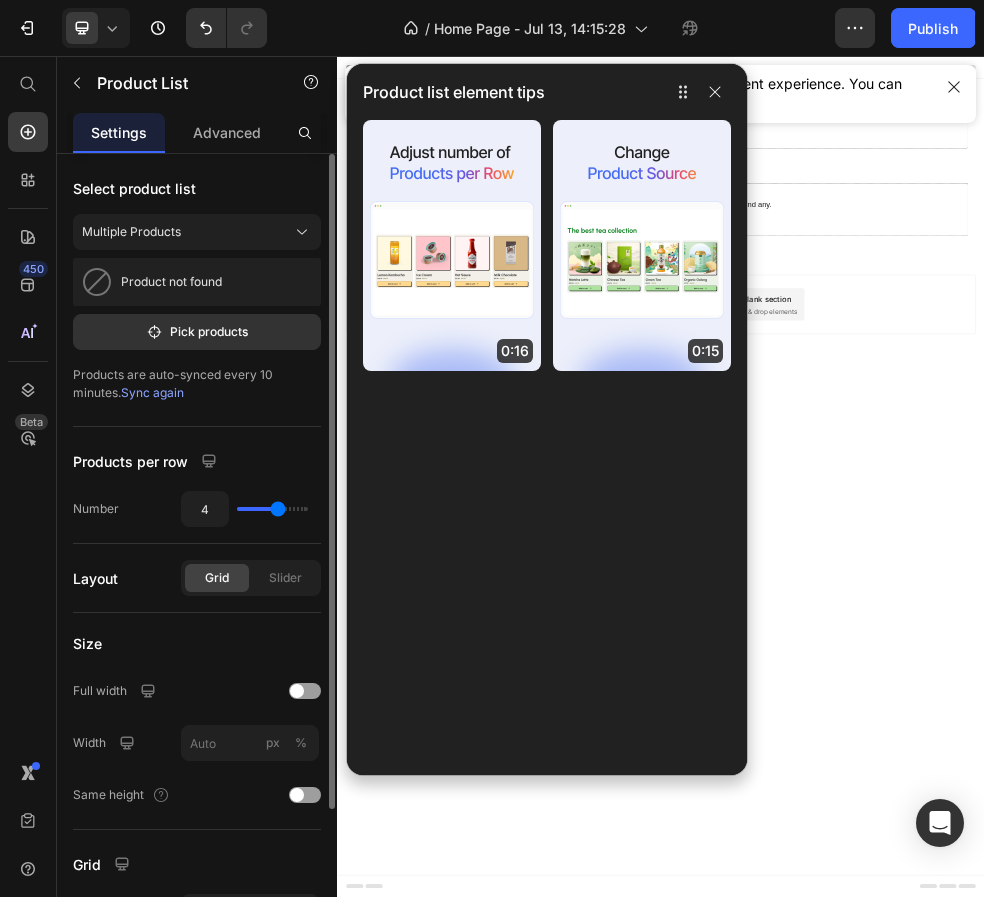 click on "Add section Choose templates inspired by CRO experts Generate layout from URL or image Add blank section then drag & drop elements" at bounding box center (937, 544) 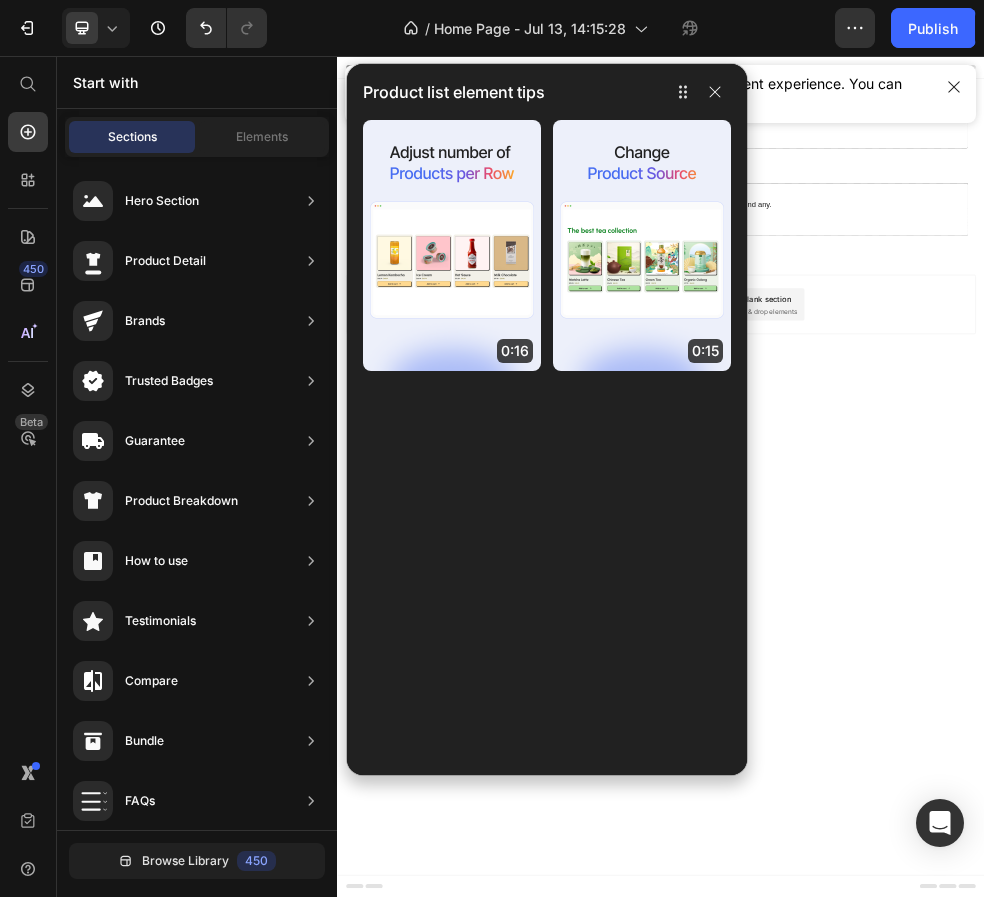 drag, startPoint x: 1219, startPoint y: 434, endPoint x: 1108, endPoint y: 200, distance: 258.99228 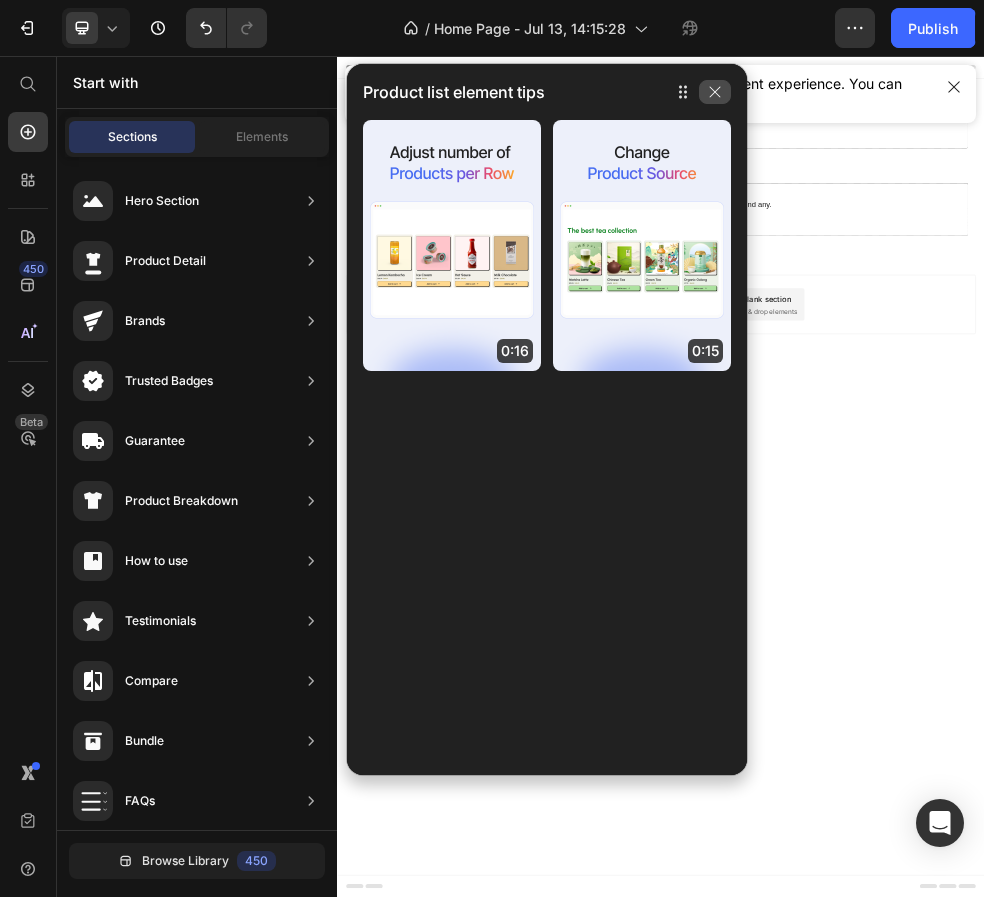 click at bounding box center [715, 92] 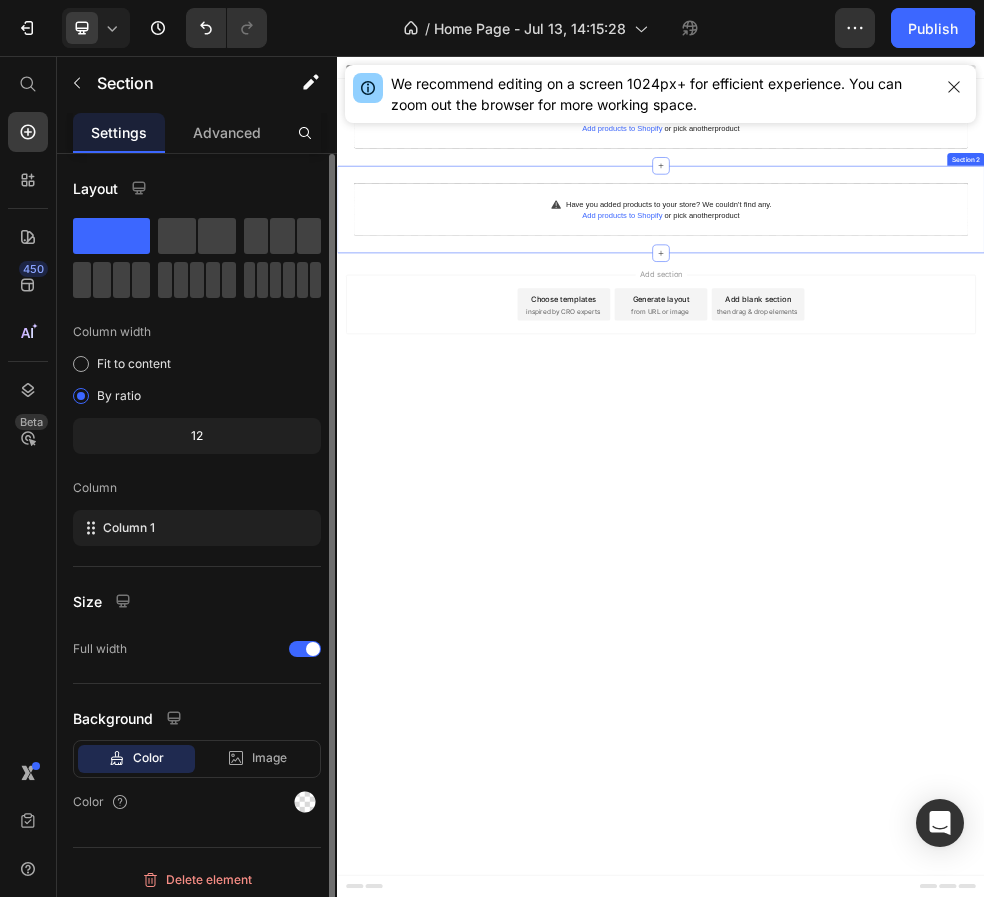 click on "Have you added products to your store? We couldn’t find any. Add products to Shopify   or pick another  product Product List Section 2" at bounding box center [937, 340] 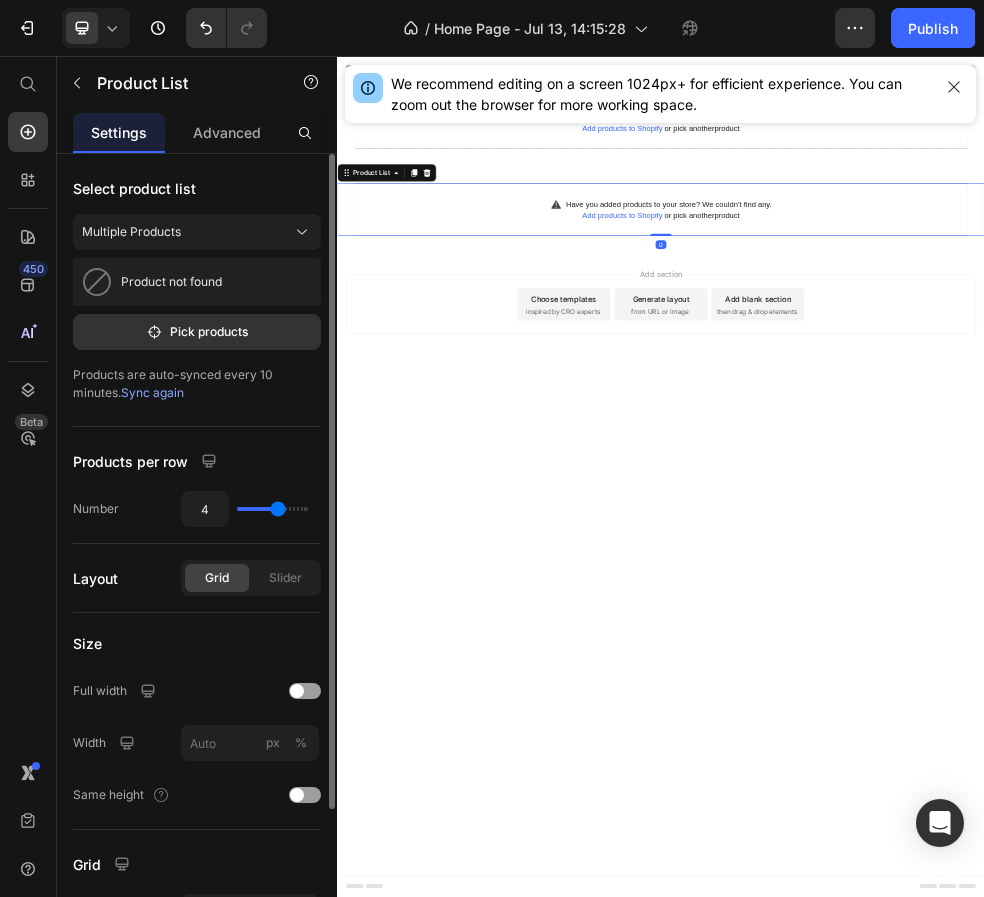 click on "Add products to Shopify" at bounding box center [865, 351] 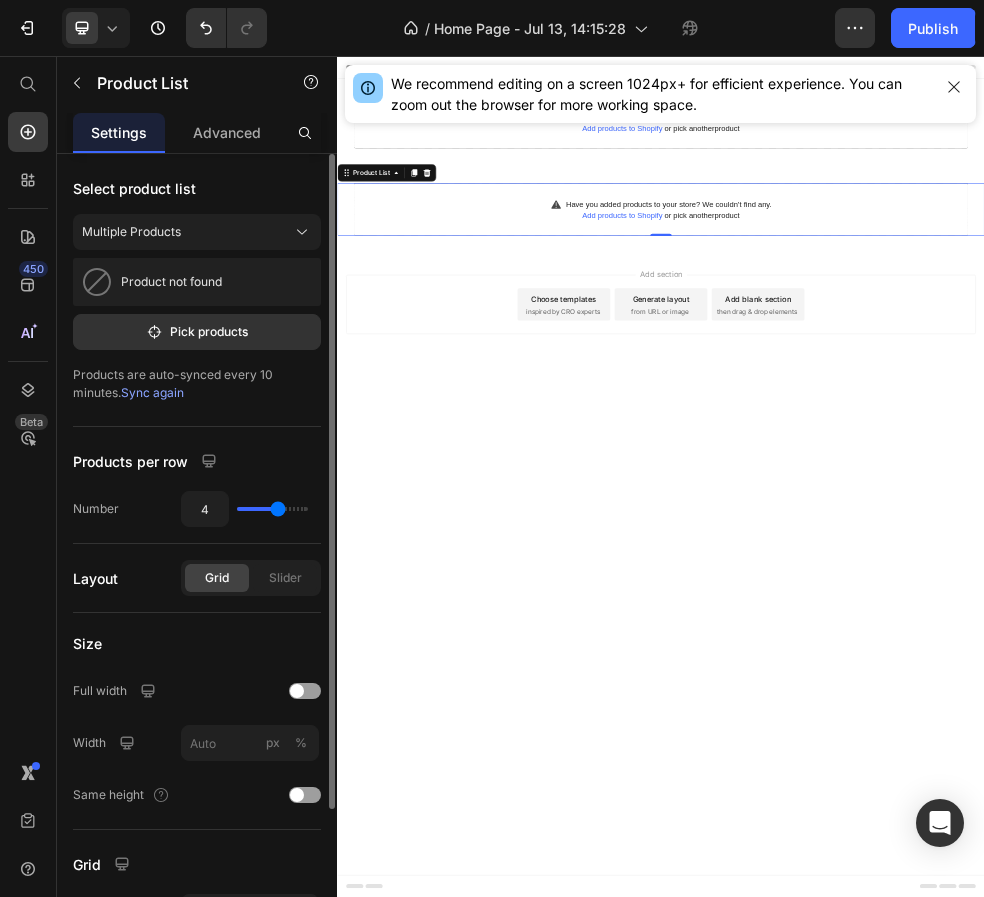 click on "Have you added products to your store? We couldn’t find any. Add products to Shopify   or pick another  product" at bounding box center [937, 340] 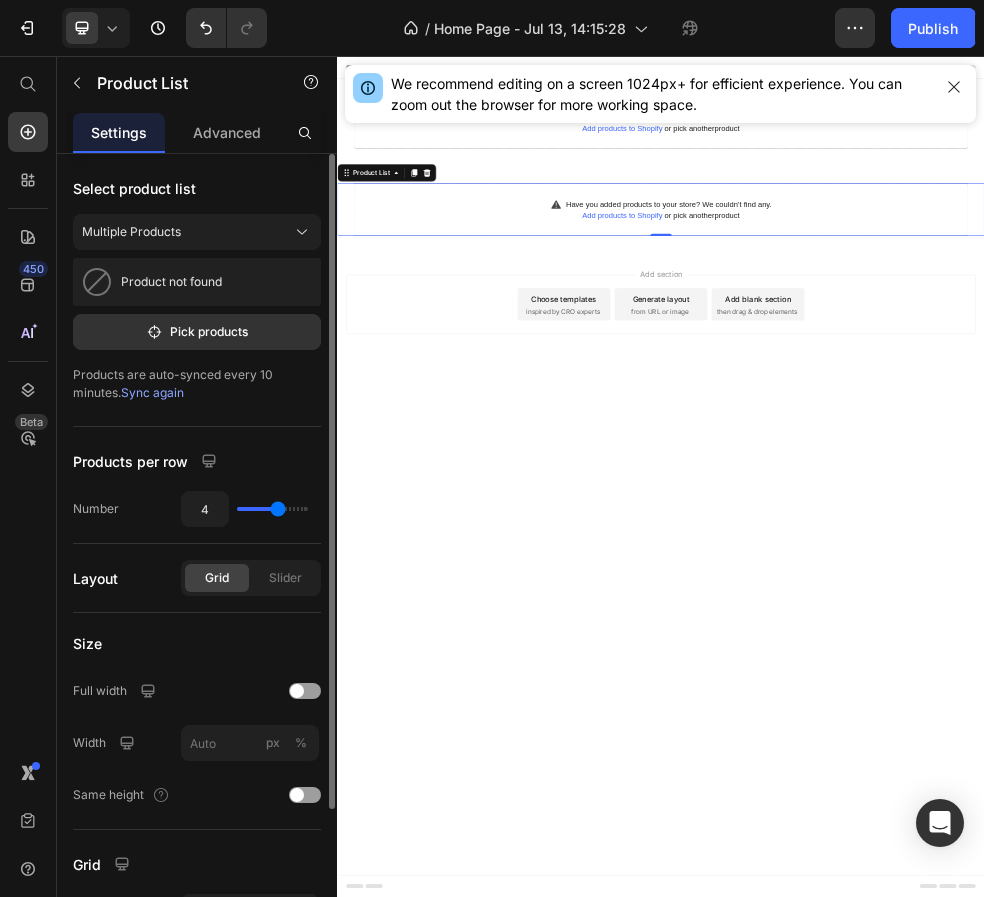 click on "Sync again" at bounding box center [152, 392] 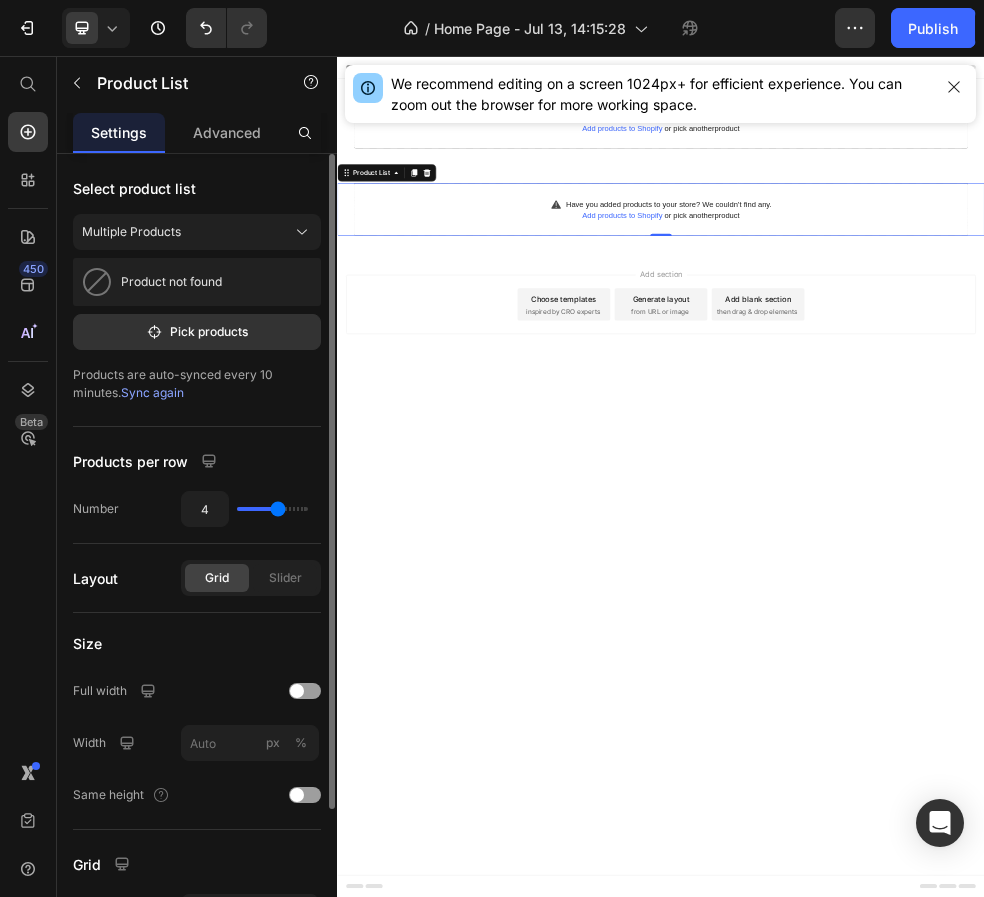 click on "Sync again" at bounding box center (152, 392) 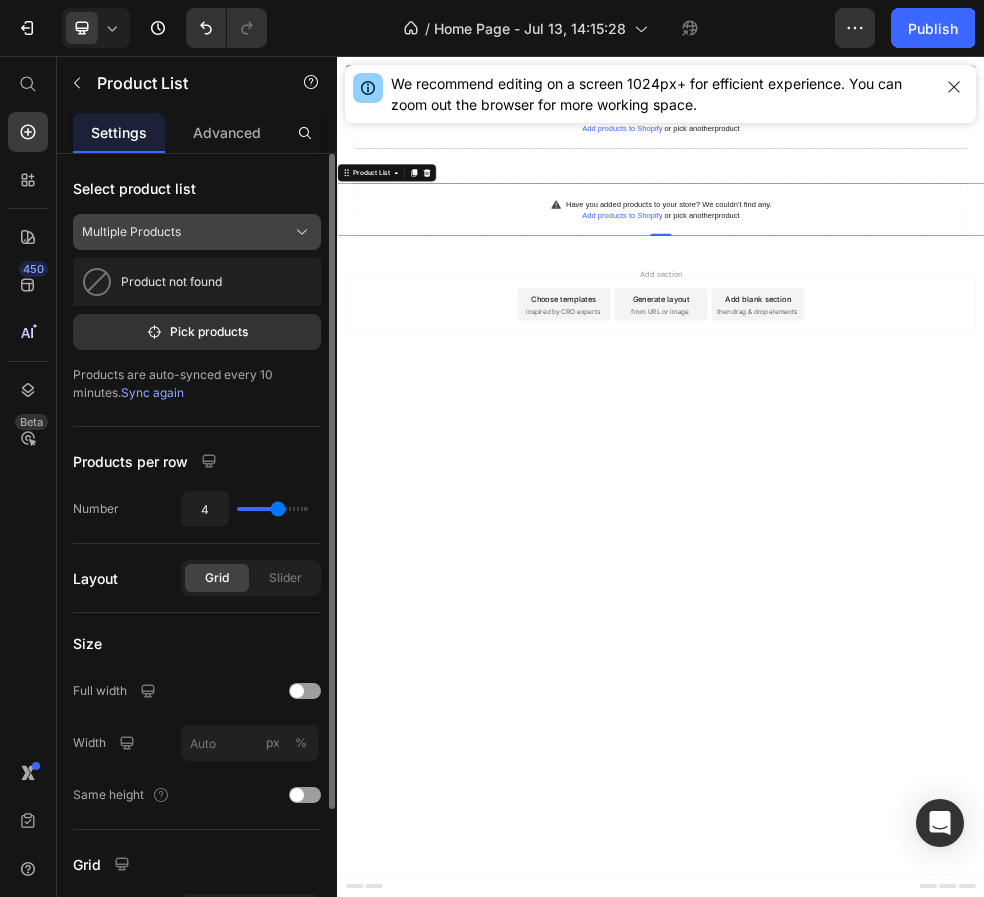 click on "Multiple Products" 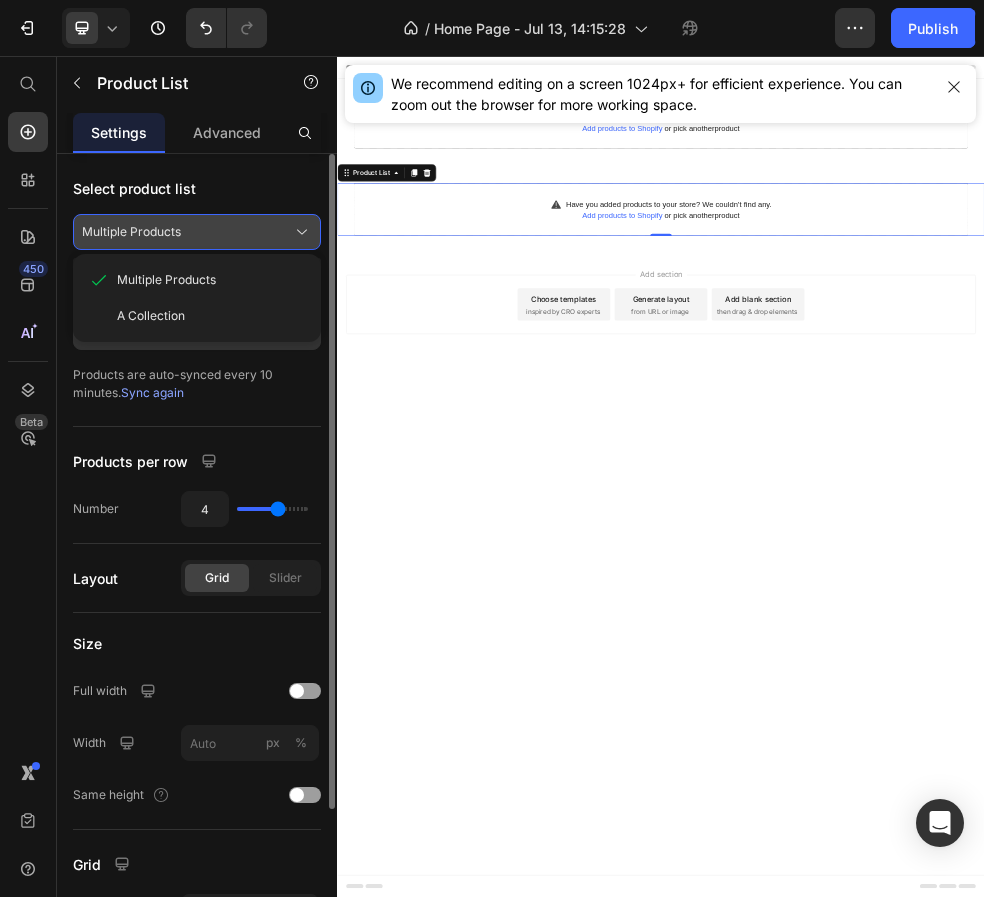 click on "Multiple Products" 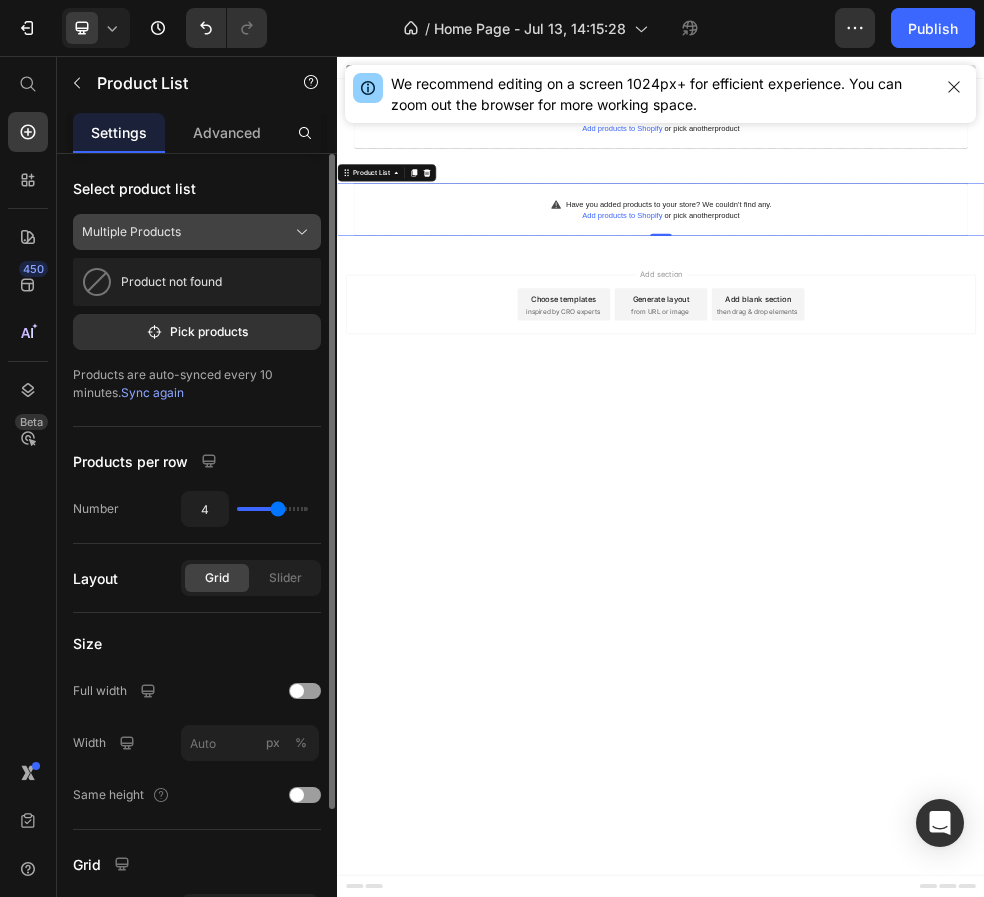 click on "Multiple Products" 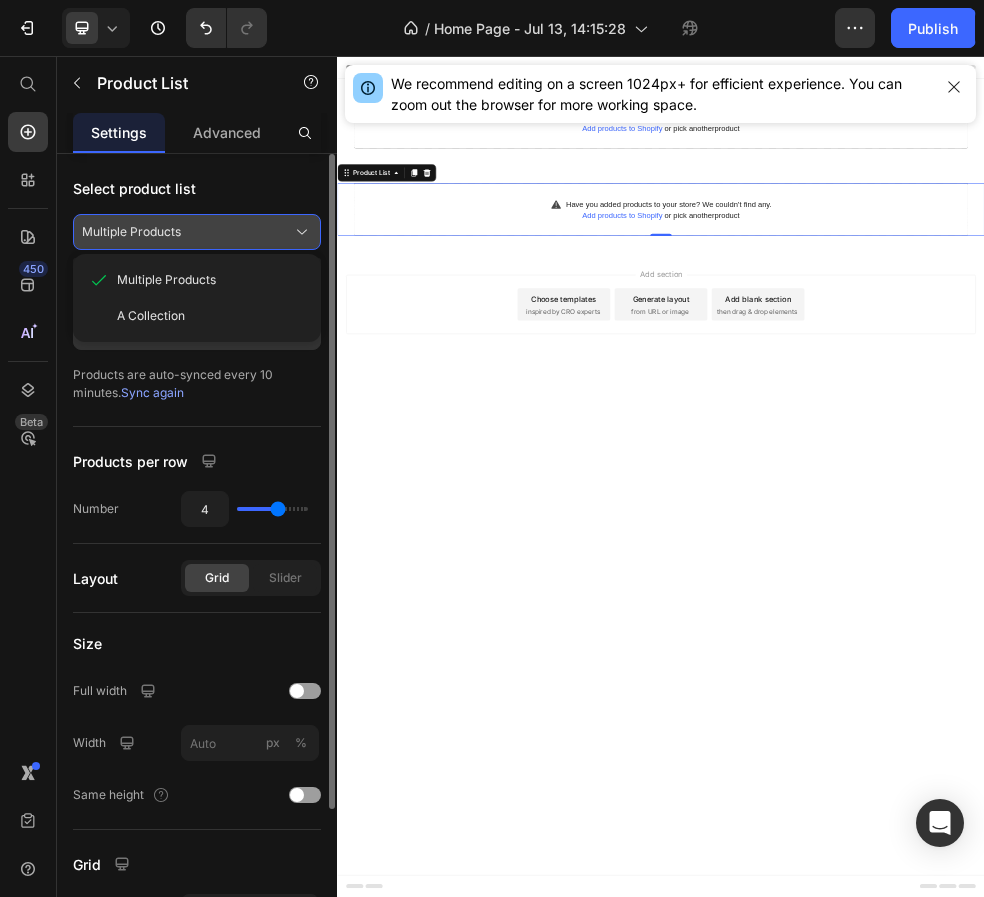 click on "Multiple Products" at bounding box center [197, 232] 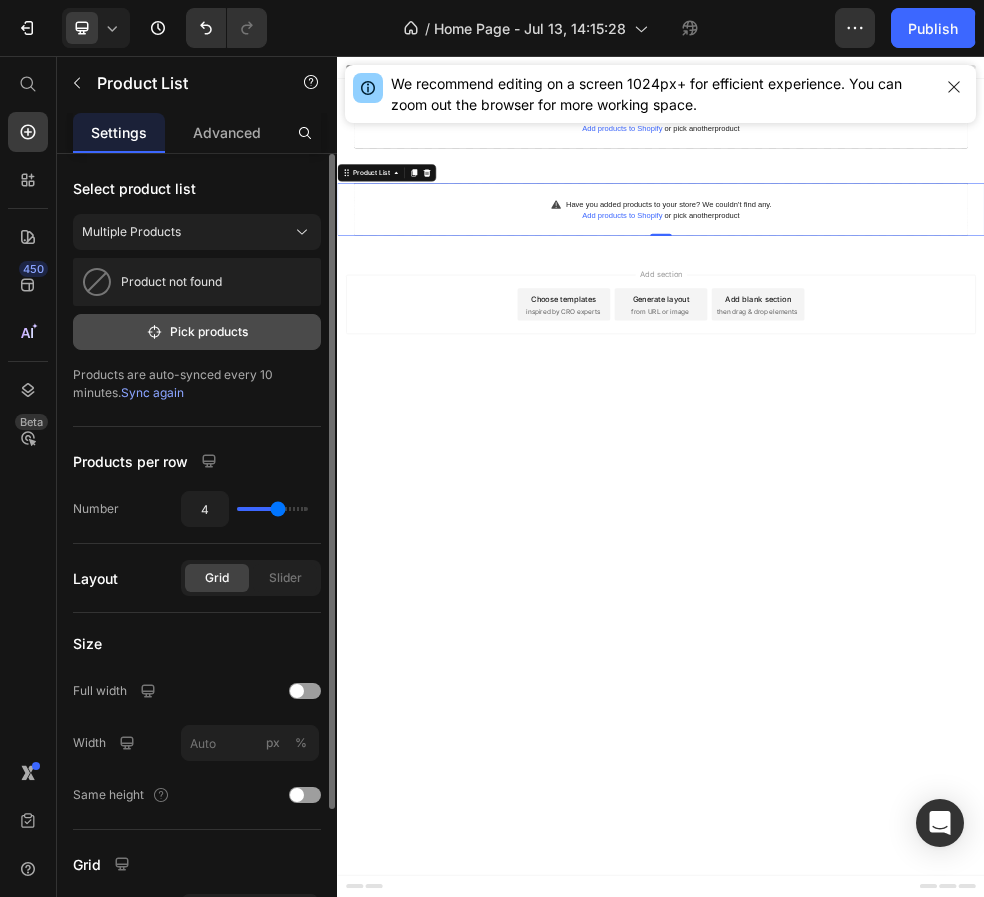 click on "Pick products" at bounding box center [197, 332] 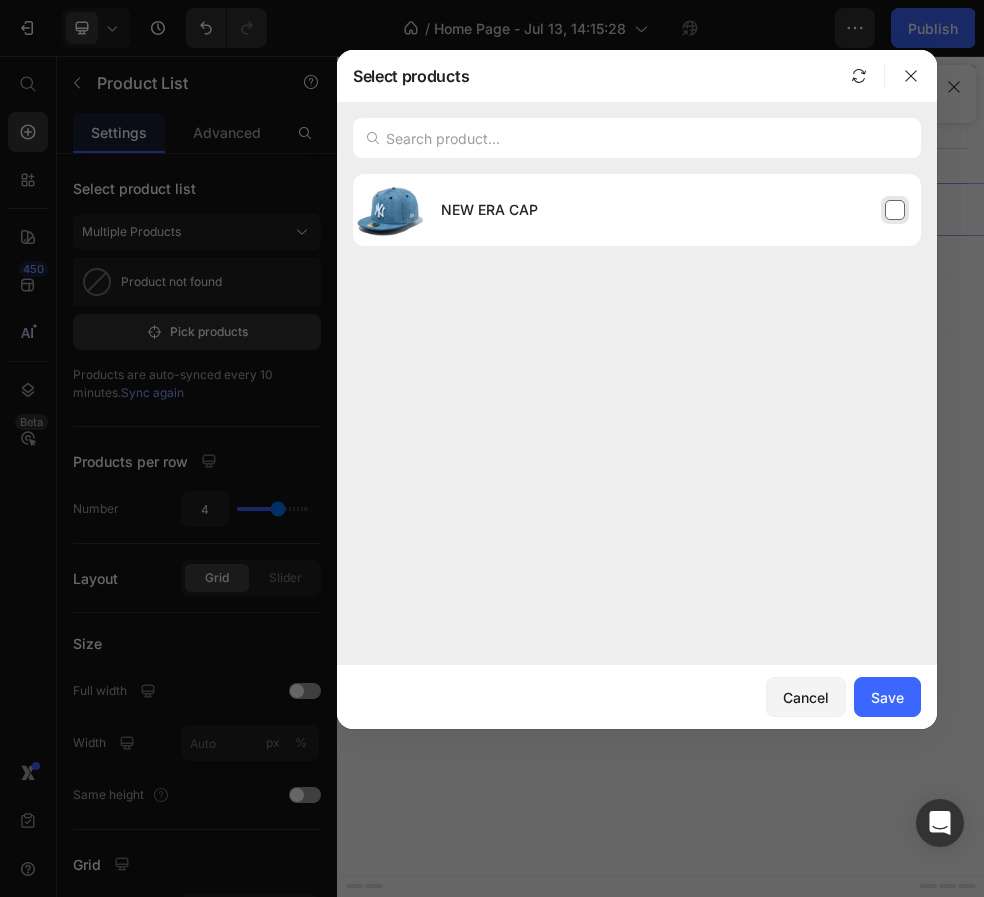 click on "NEW ERA CAP" at bounding box center [673, 210] 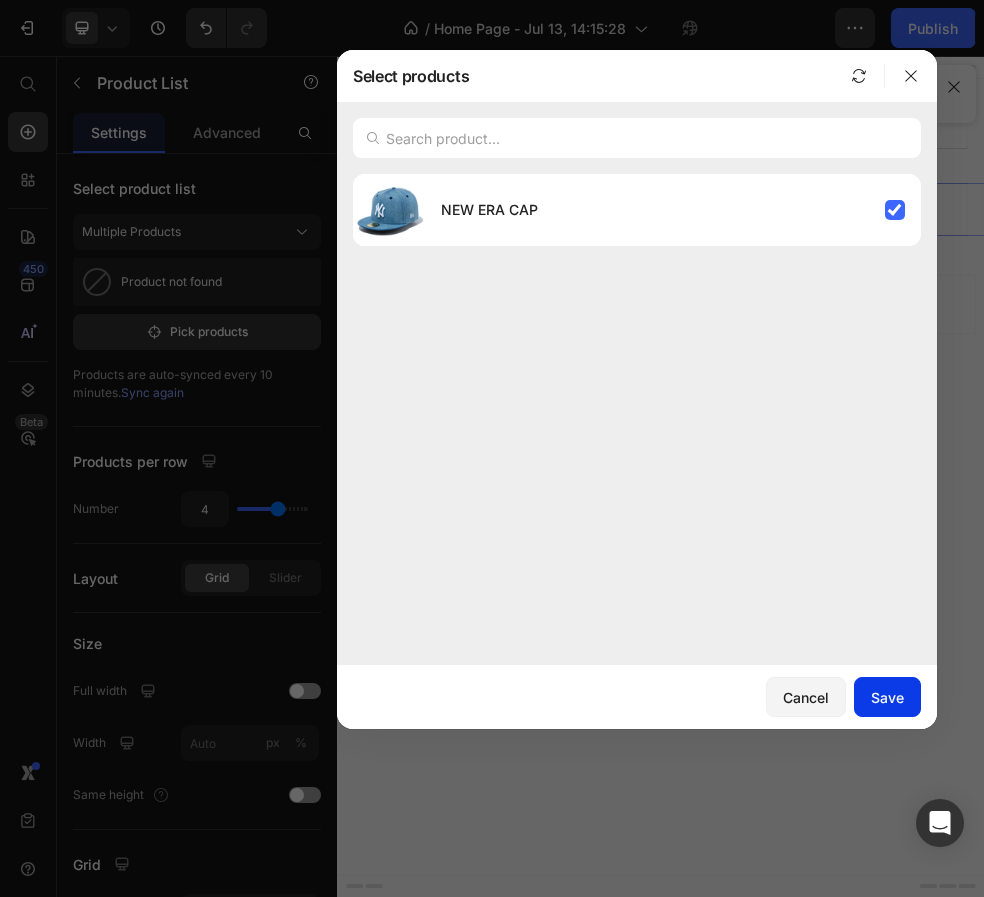 click on "Save" 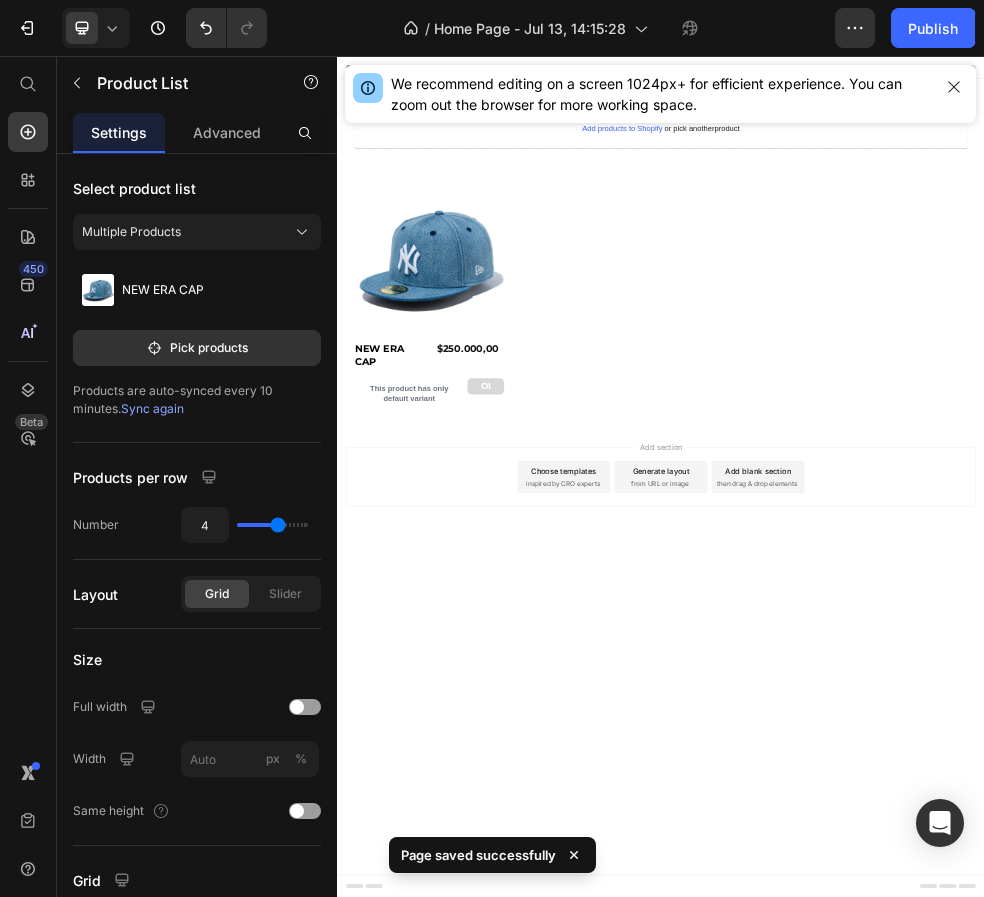 click on "Header Have you added products to your store? We couldn’t find any. Add products to Shopify   or pick another  product Product List Section 1 Product Images NEW ERA CAP Product Title $250.000,00 Product Price Row This product has only default variant Product Variants & Swatches OUT Add to Cart Row Row Product List Section 2 Root Start with Sections from sidebar Add sections Add elements Start with Generating from URL or image Add section Choose templates inspired by CRO experts Generate layout from URL or image Add blank section then drag & drop elements Footer" at bounding box center [937, 836] 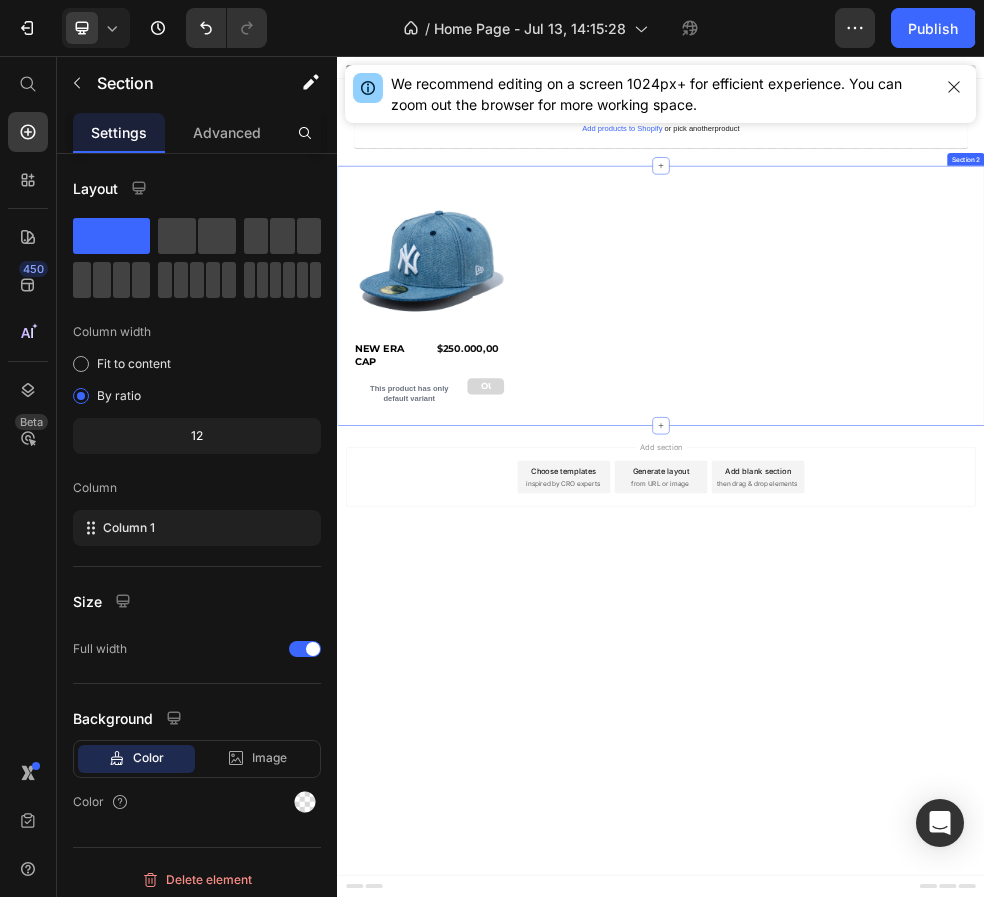 click on "Product Images NEW ERA CAP Product Title $250.000,00 Product Price Row This product has only default variant Product Variants & Swatches OUT Add to Cart Row Row Product List Section 2" at bounding box center [937, 500] 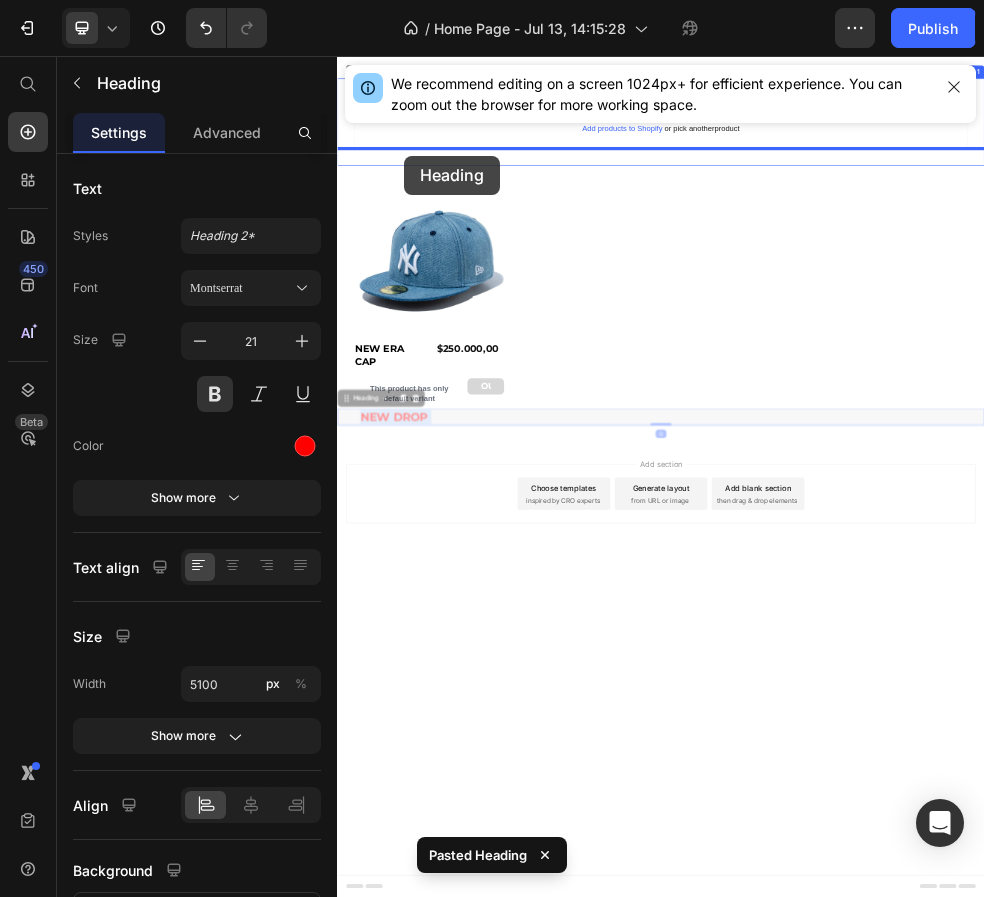 drag, startPoint x: 541, startPoint y: 723, endPoint x: 461, endPoint y: 241, distance: 488.5939 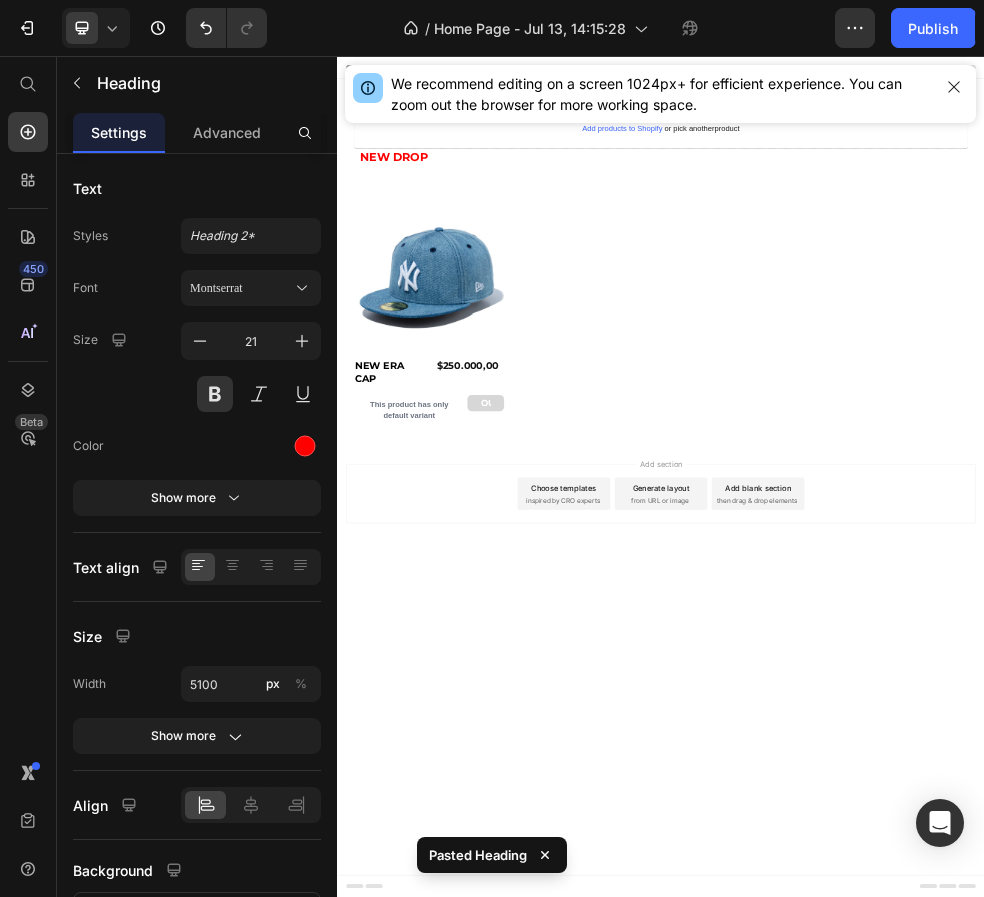 click on "NEW DROP" at bounding box center [957, 242] 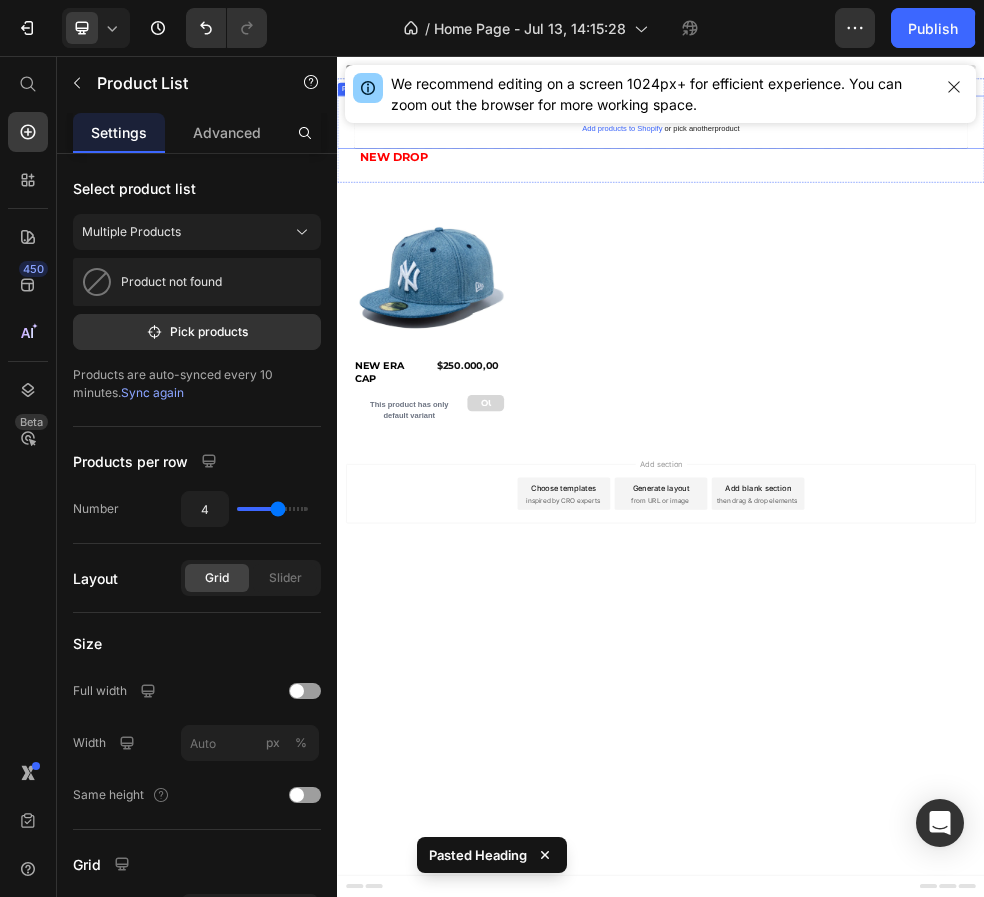 click on "Have you added products to your store? We couldn’t find any. Add products to Shopify   or pick another  product" at bounding box center [937, 178] 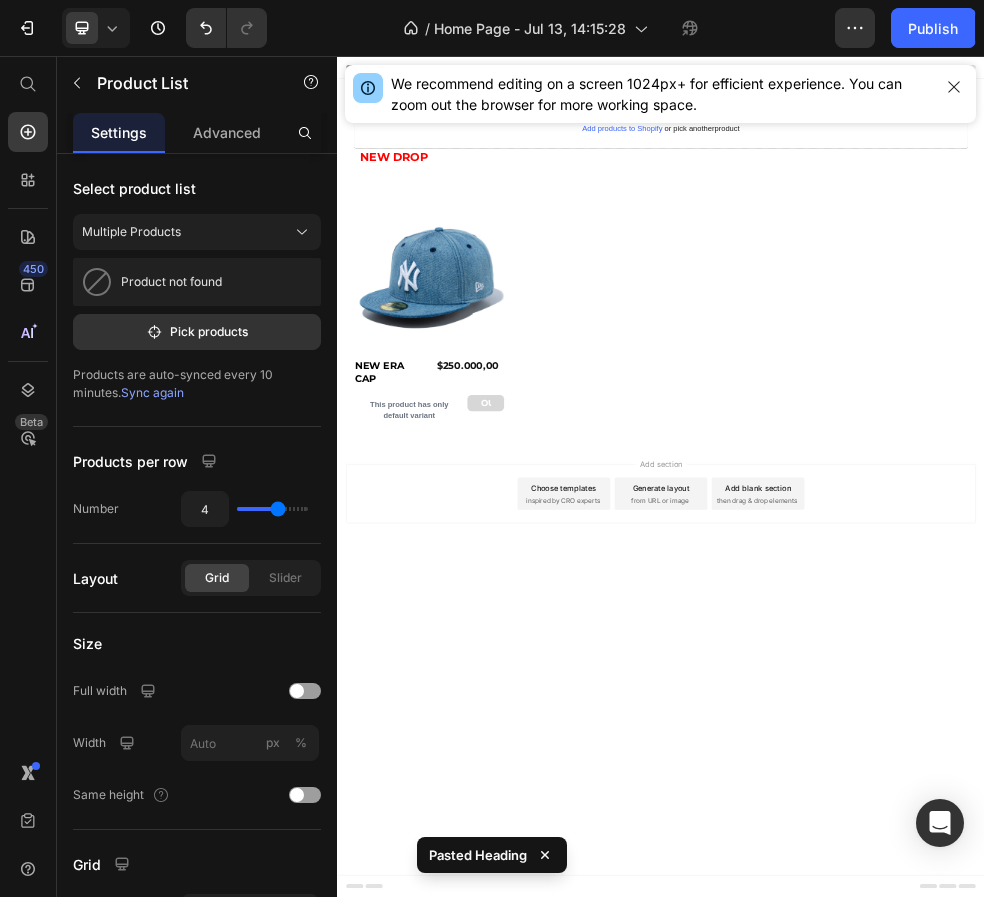 drag, startPoint x: 362, startPoint y: 1061, endPoint x: 431, endPoint y: 1051, distance: 69.72087 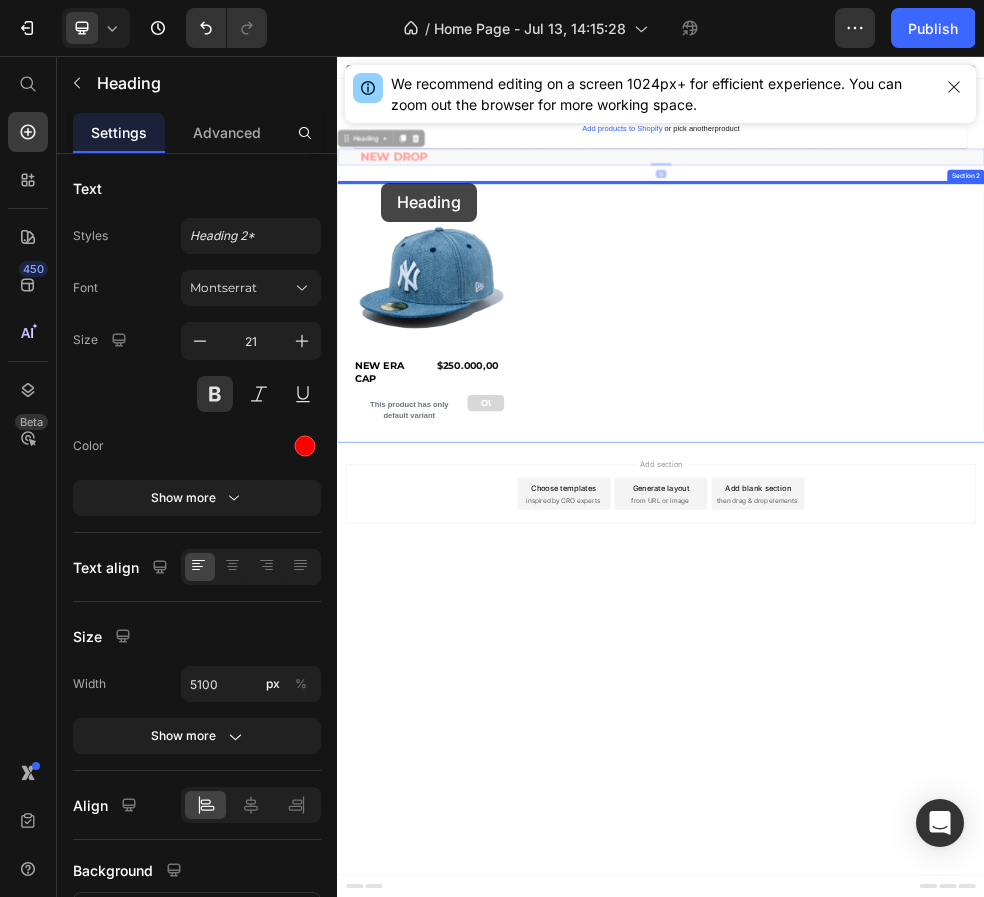 drag, startPoint x: 463, startPoint y: 241, endPoint x: 416, endPoint y: 291, distance: 68.622154 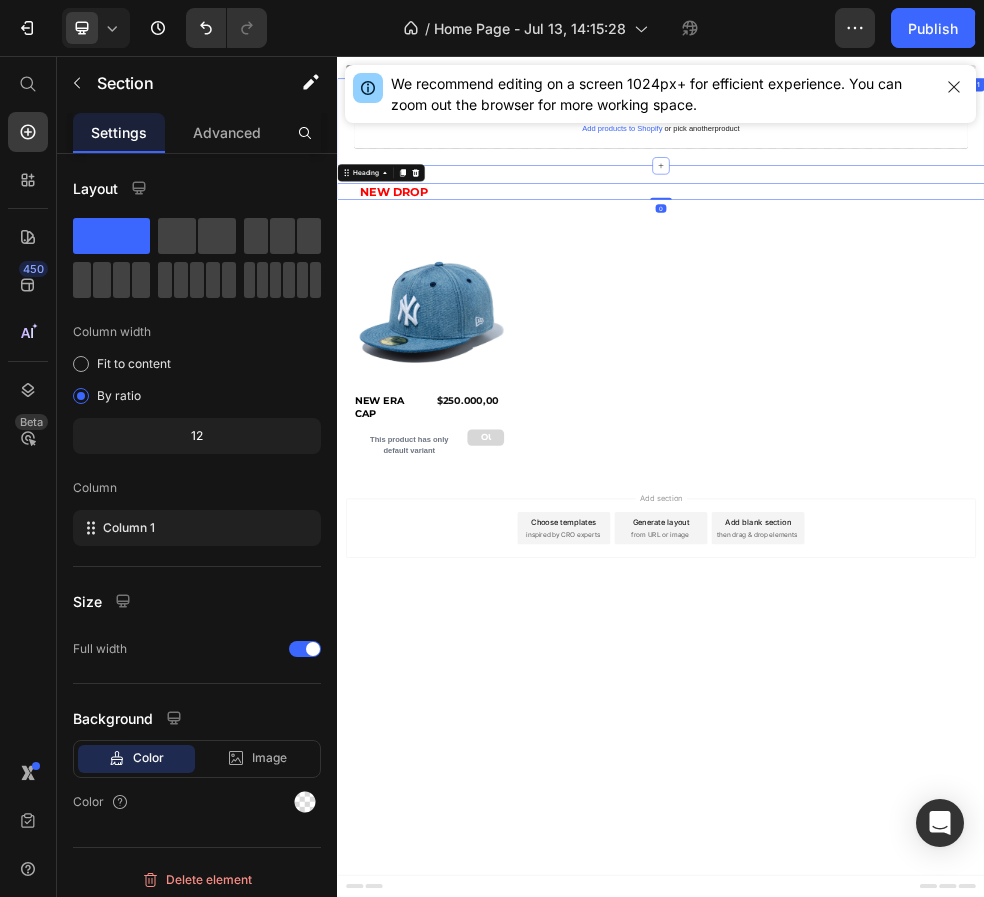 click on "Have you added products to your store? We couldn’t find any. Add products to Shopify   or pick another  product Product List Section 1" at bounding box center [937, 178] 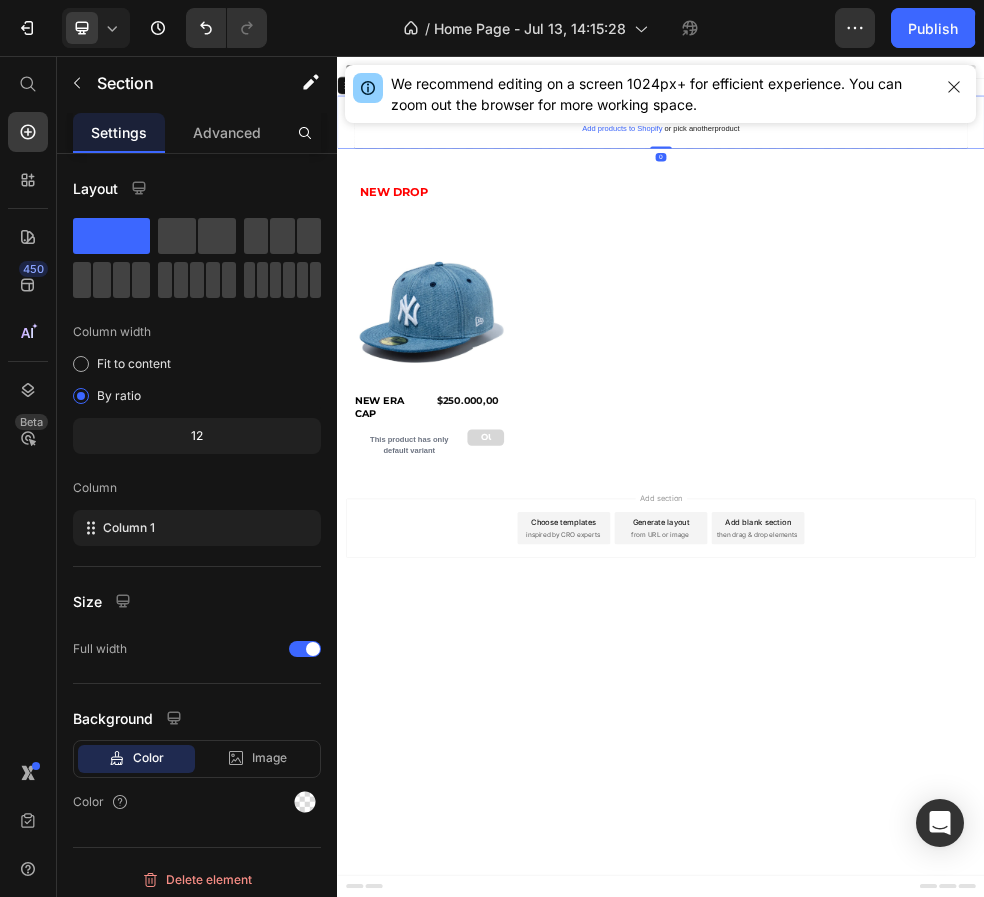 click on "Have you added products to your store? We couldn’t find any. Add products to Shopify   or pick another  product" at bounding box center (937, 178) 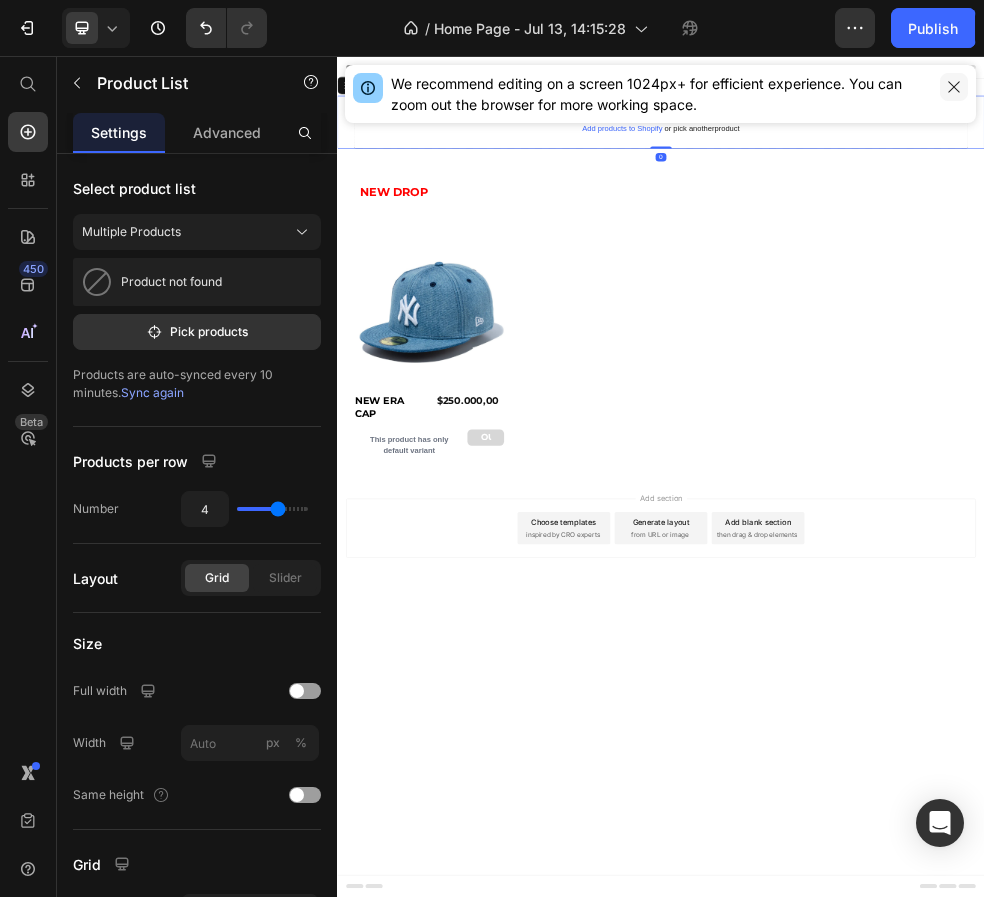 click 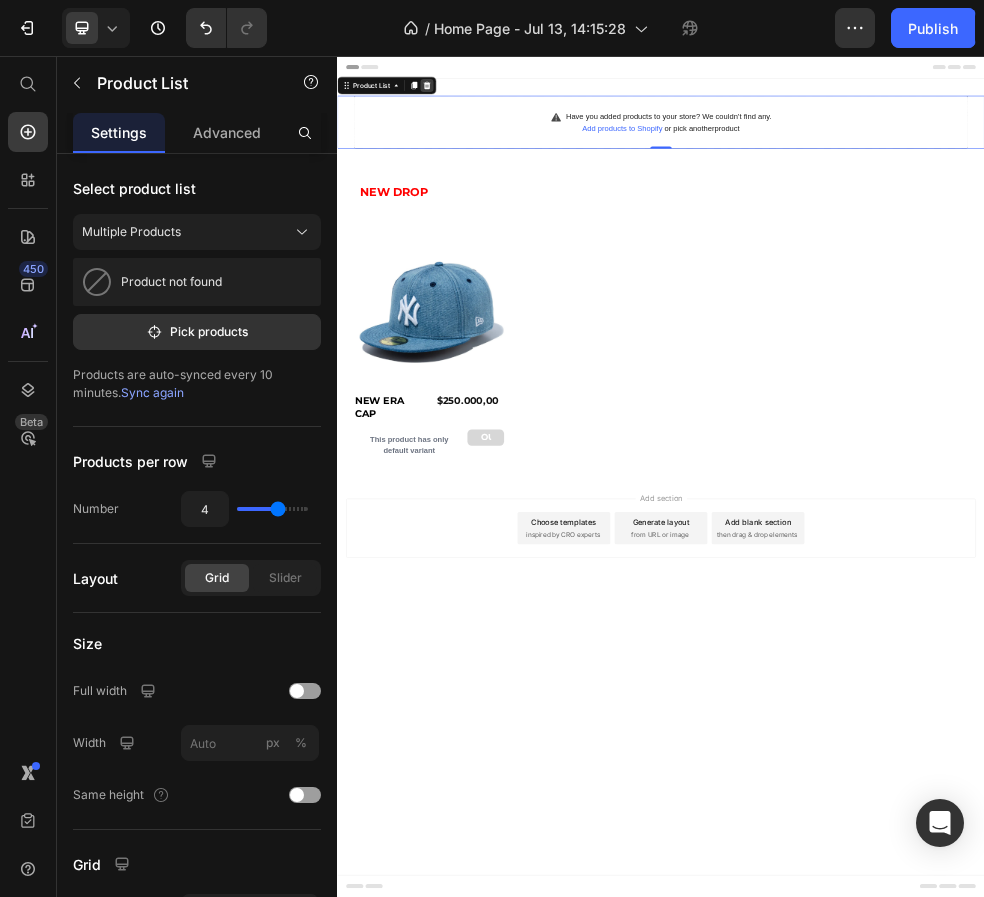 click 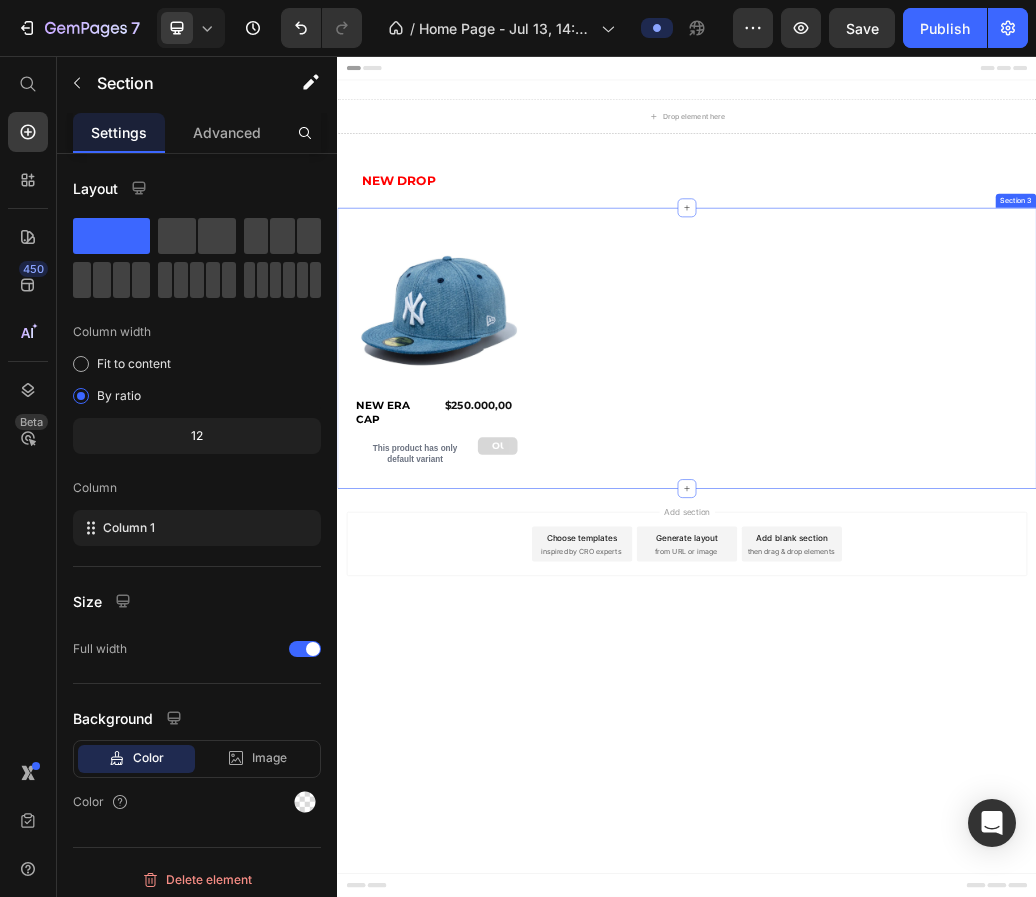 click on "Product Images NEW ERA CAP Product Title $250.000,00 Product Price Row This product has only default variant Product Variants & Swatches OUT Add to Cart Row Row Product List Section 3" at bounding box center (937, 557) 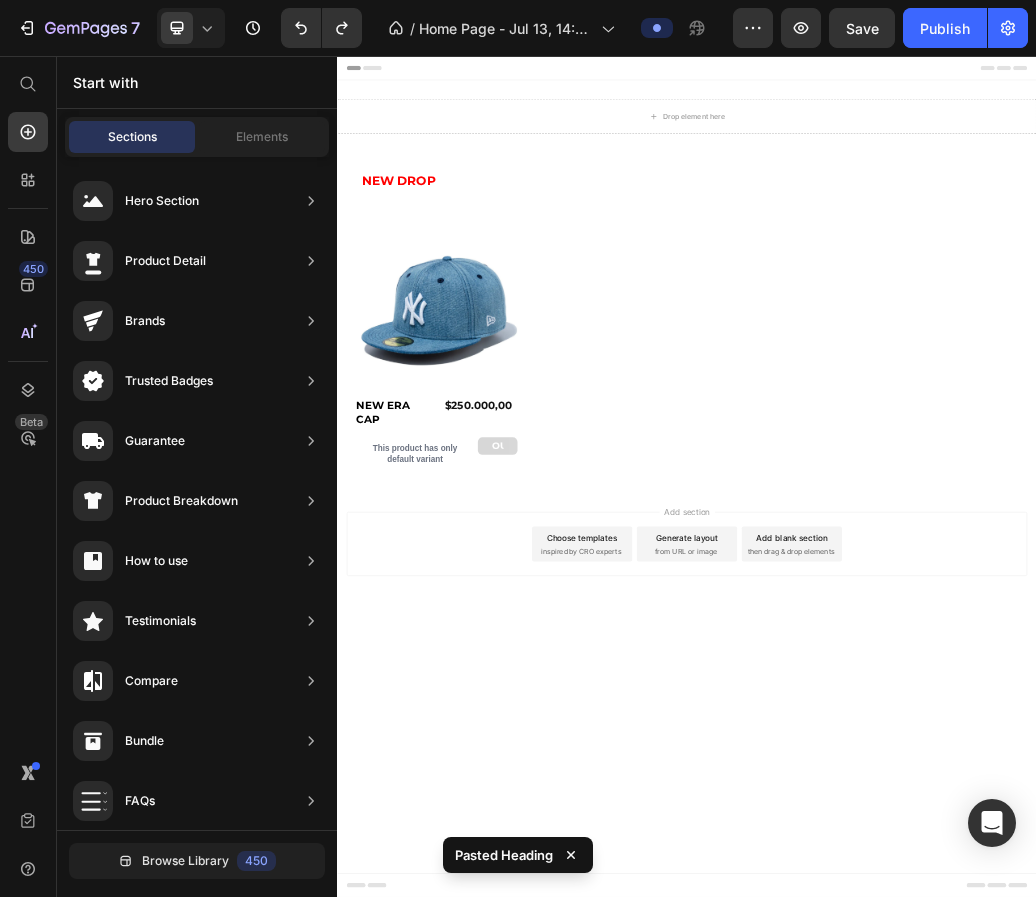 click on "Add section Choose templates inspired by CRO experts Generate layout from URL or image Add blank section then drag & drop elements" at bounding box center (937, 921) 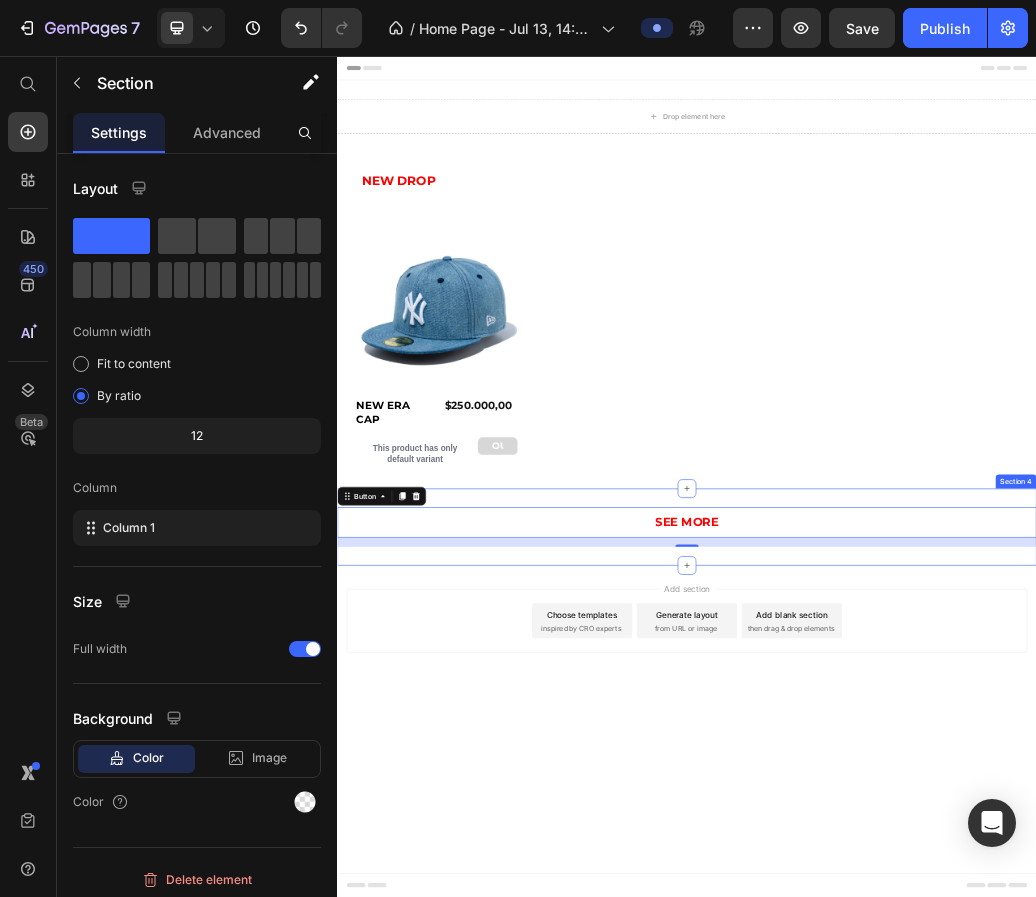 click on "SEE MORE Button   16 Section 4" at bounding box center (937, 864) 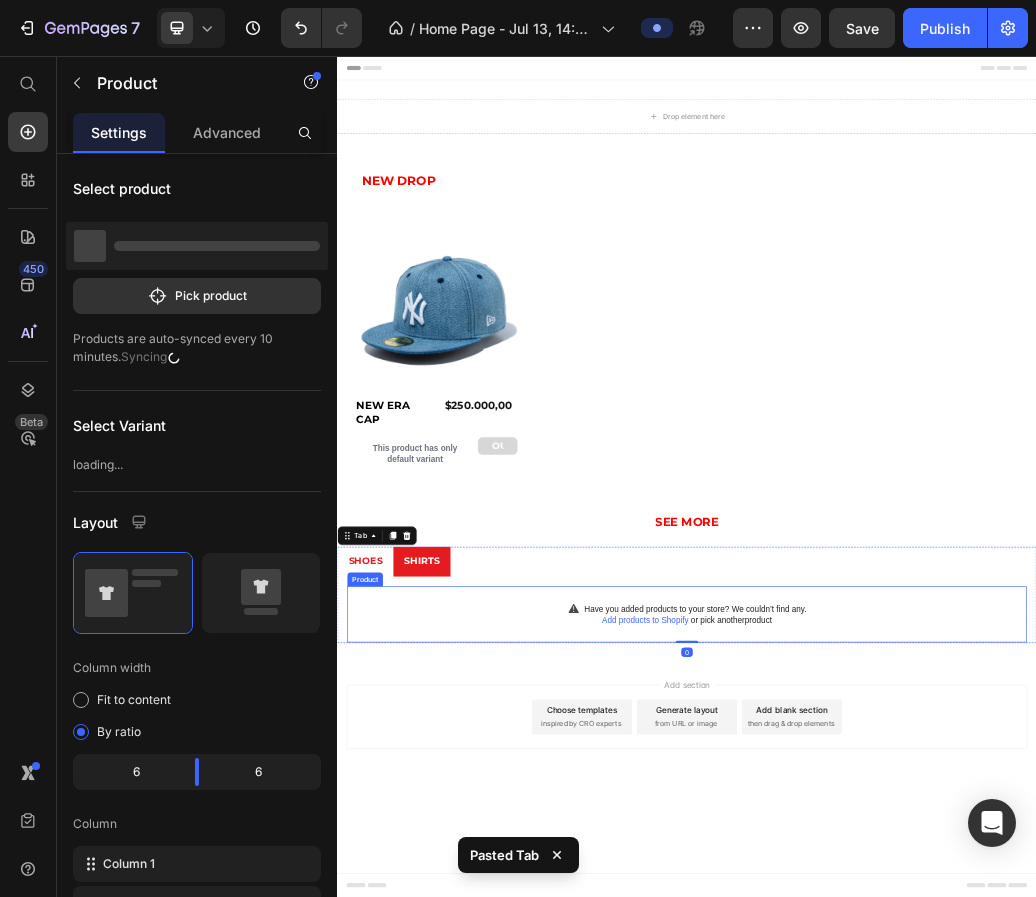 click on "Have you added products to your store? We couldn’t find any. Add products to Shopify   or pick another  product Product" at bounding box center [937, 1014] 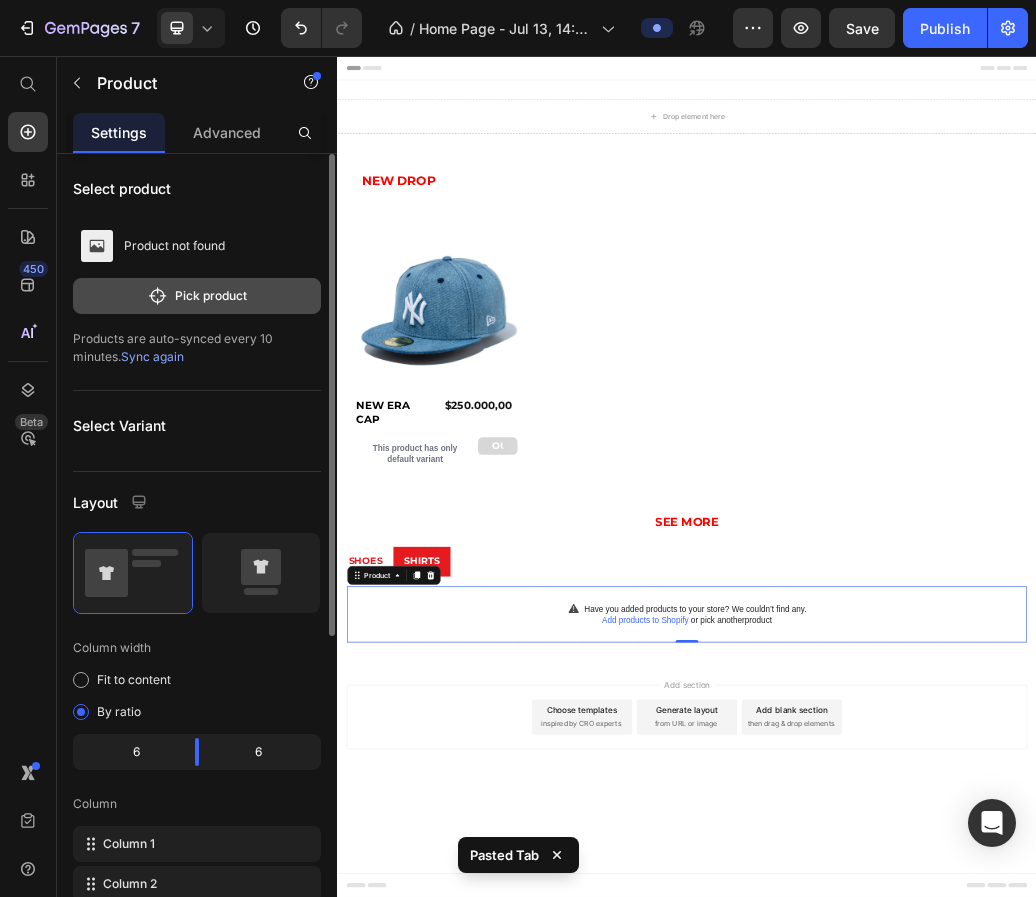 click 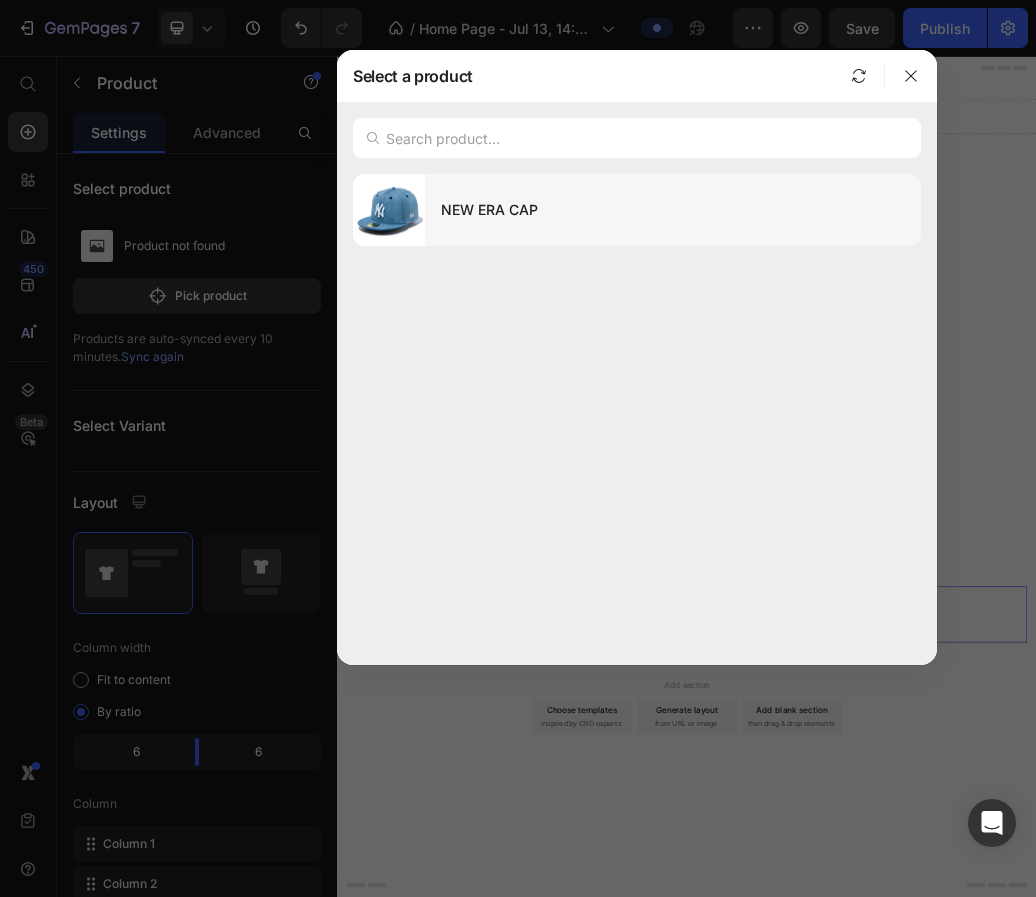 click on "NEW ERA CAP" at bounding box center (673, 210) 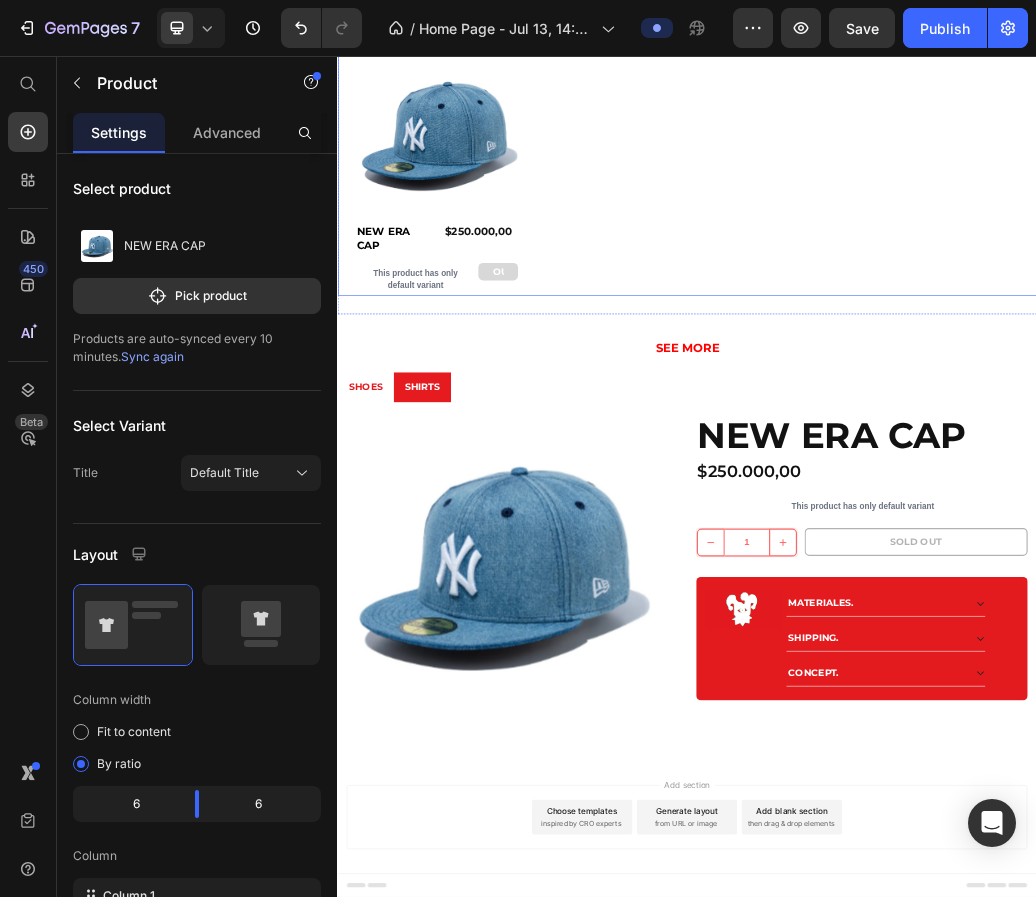 scroll, scrollTop: 300, scrollLeft: 0, axis: vertical 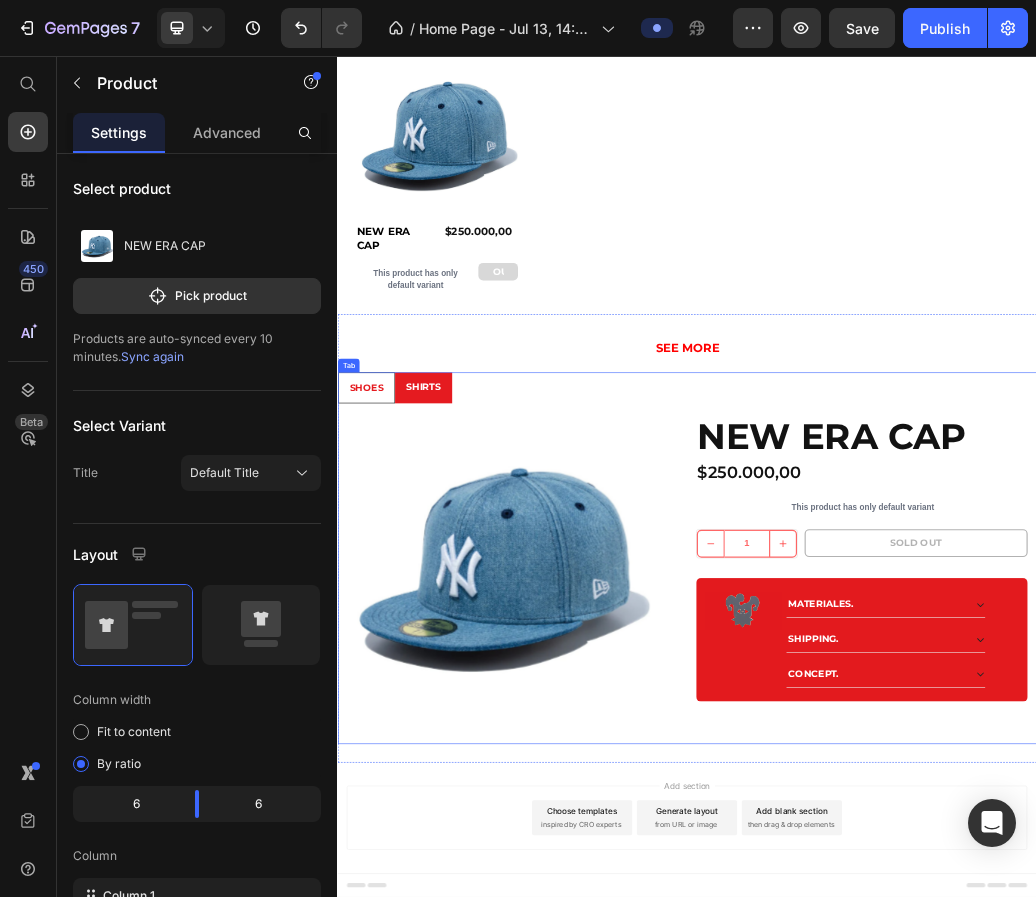 click on "SHOES" at bounding box center [386, 624] 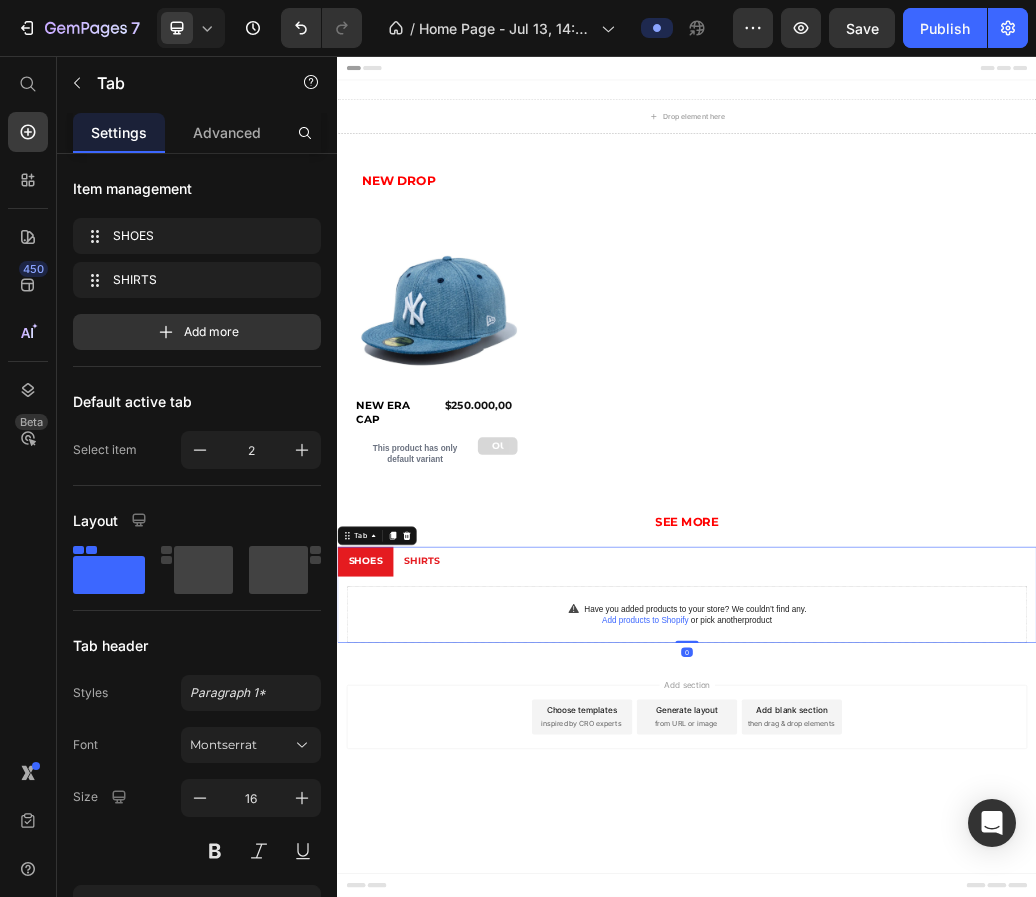 scroll, scrollTop: 0, scrollLeft: 0, axis: both 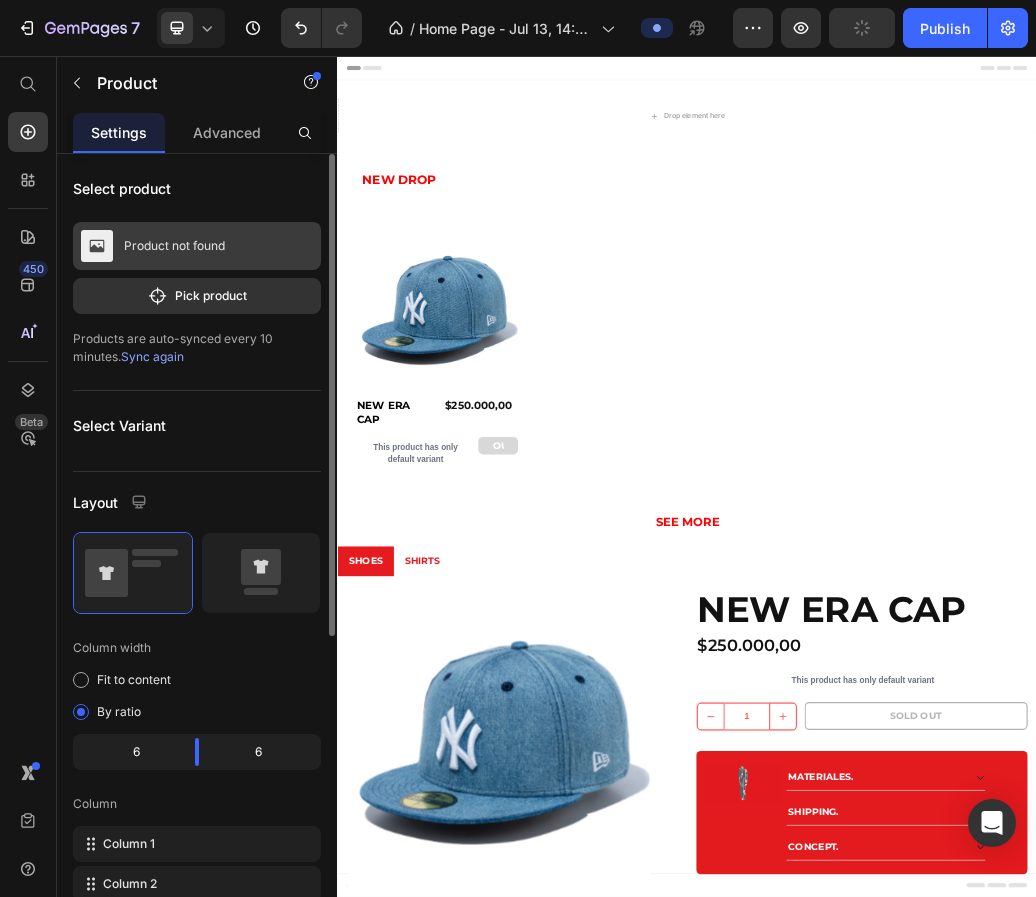 click on "Product not found" at bounding box center (197, 246) 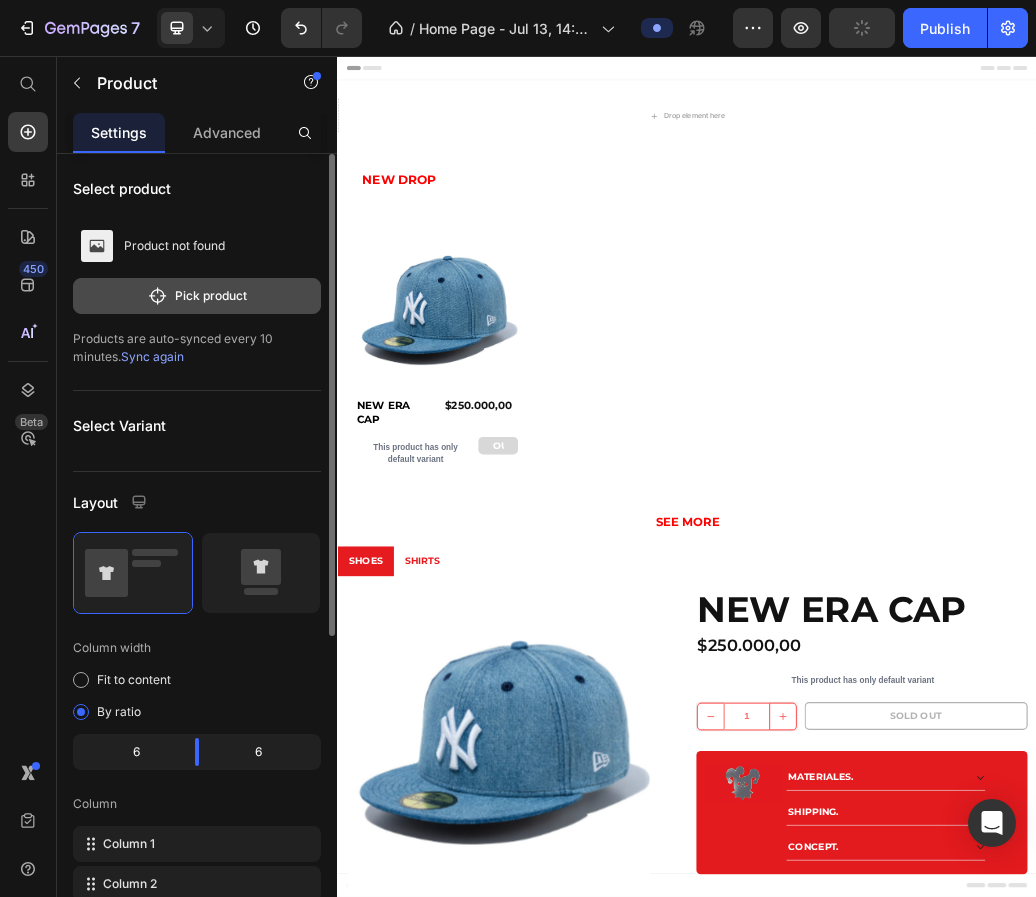 click 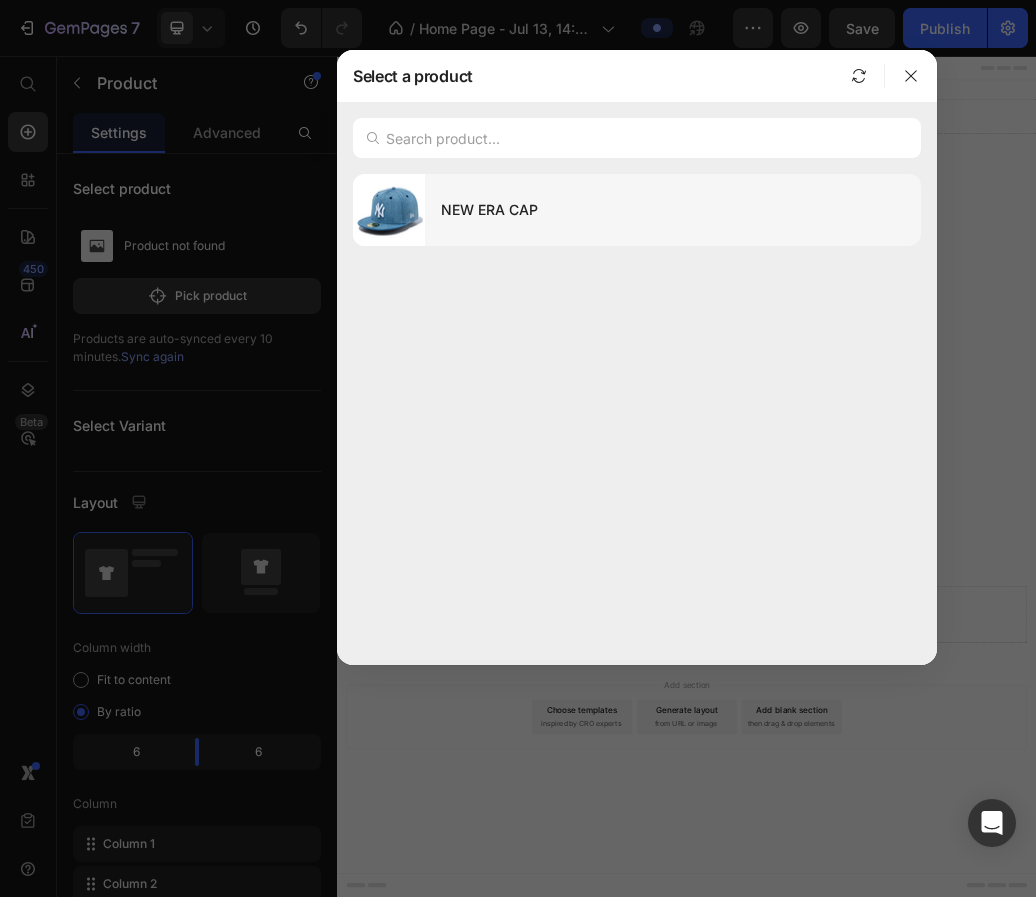 click on "NEW ERA CAP" at bounding box center [673, 210] 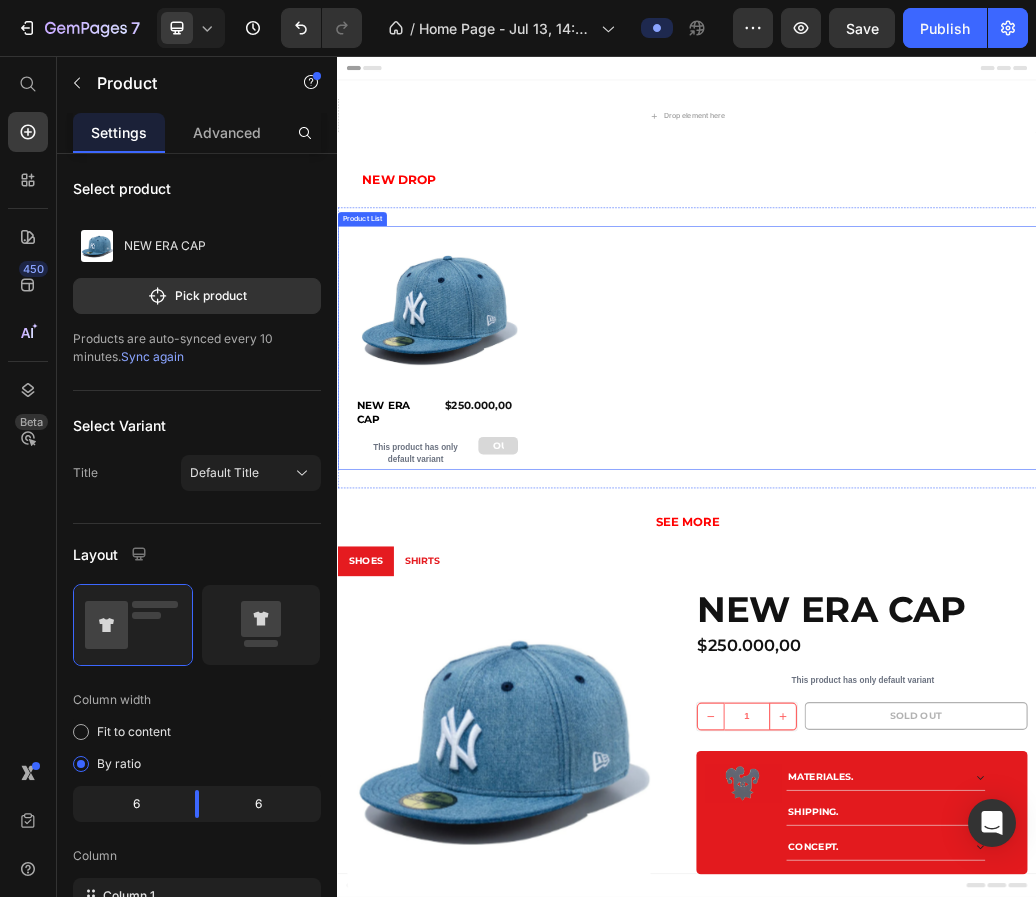 scroll, scrollTop: 301, scrollLeft: 0, axis: vertical 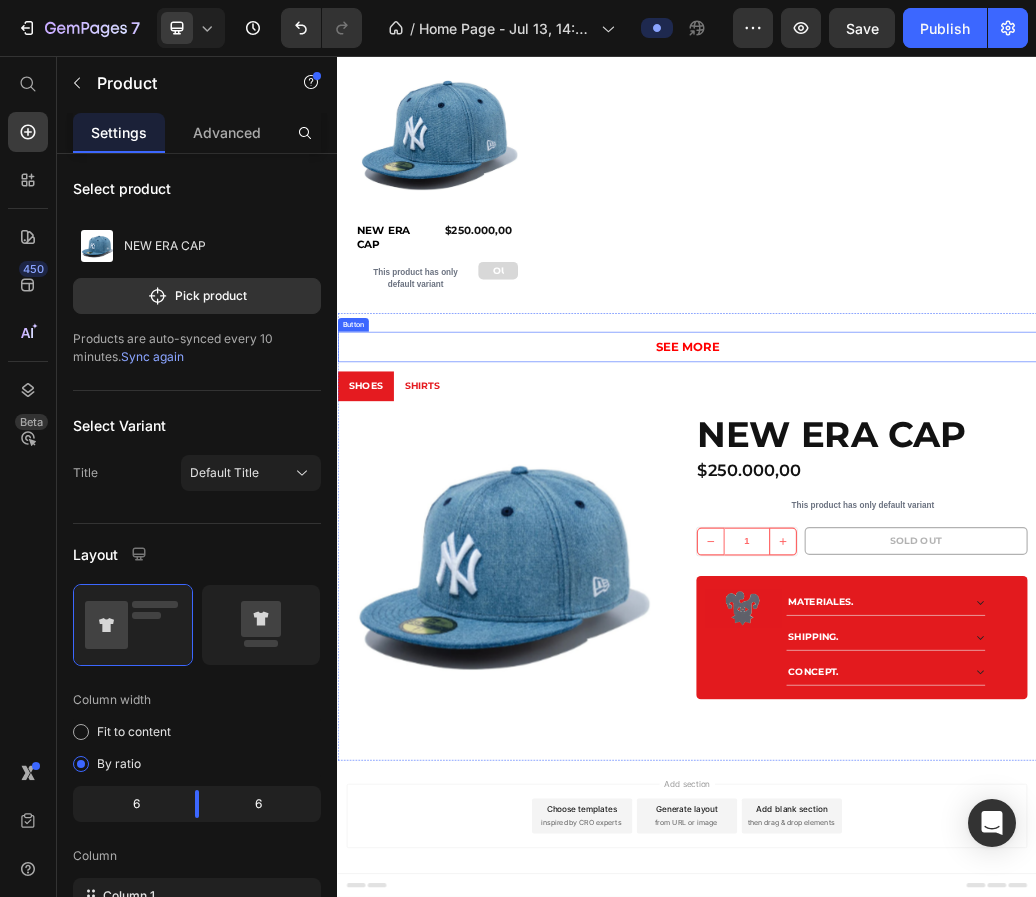 click on "SEE MORE Button" at bounding box center [937, 555] 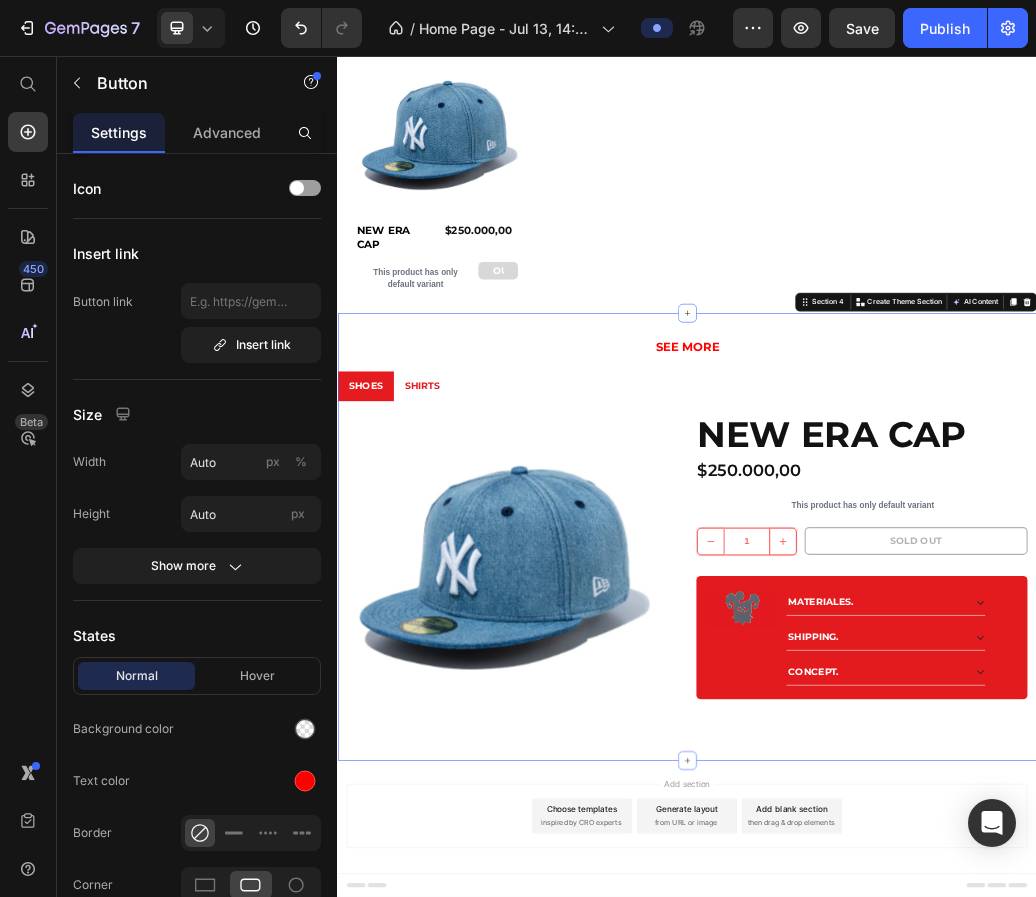 click on "SEE MORE Button SHOES SHIRTS Product Images NEW ERA CAP Product Title $250.000,00 Product Price Row This product has only default variant Product Variants & Swatches 1 Product Quantity Row SOLD OUT Add to Cart Row Image
MATERIALES.
SHIPPING.
CONCEPT. Accordion Row Row Row Row Product Product Images NEW ERA CAP Product Title $250.000,00 Product Price Row This product has only default variant Product Variants & Swatches 1 Product Quantity Row SOLD OUT Add to Cart Row Image
MATERIALES.
SHIPPING.
CONCEPT. Accordion Row Row Row Row Product Tab Section 4   You can create reusable sections Create Theme Section AI Content Write with GemAI What would you like to describe here? Tone and Voice Persuasive Product NEW ERA CAP Show more Generate" at bounding box center (937, 881) 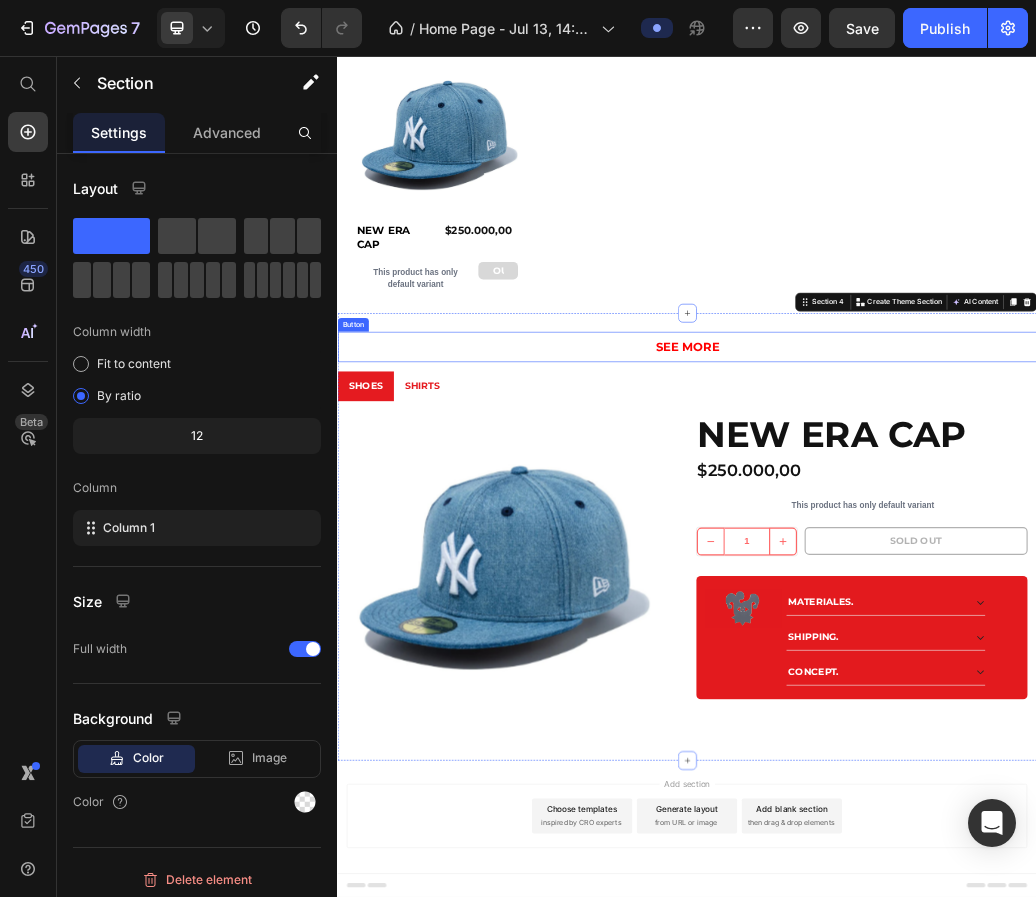 click on "SEE MORE Button" at bounding box center [937, 555] 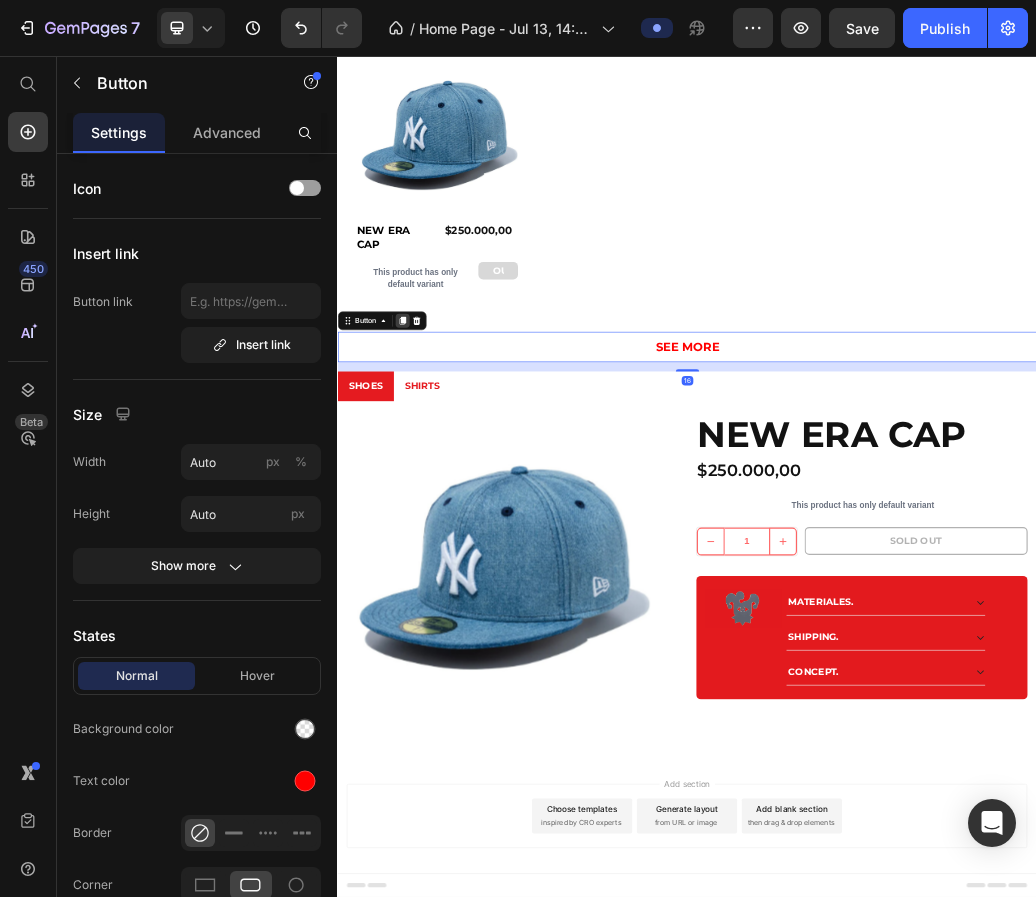 click at bounding box center [448, 510] 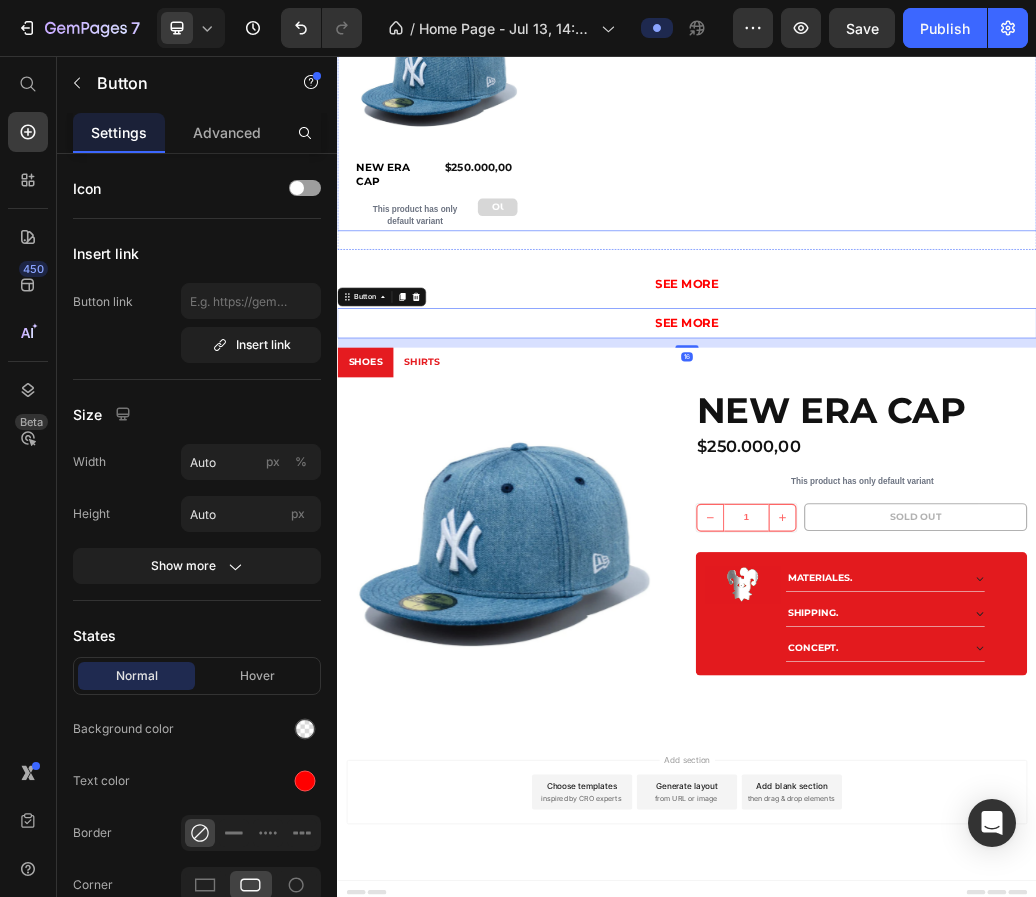 scroll, scrollTop: 411, scrollLeft: 0, axis: vertical 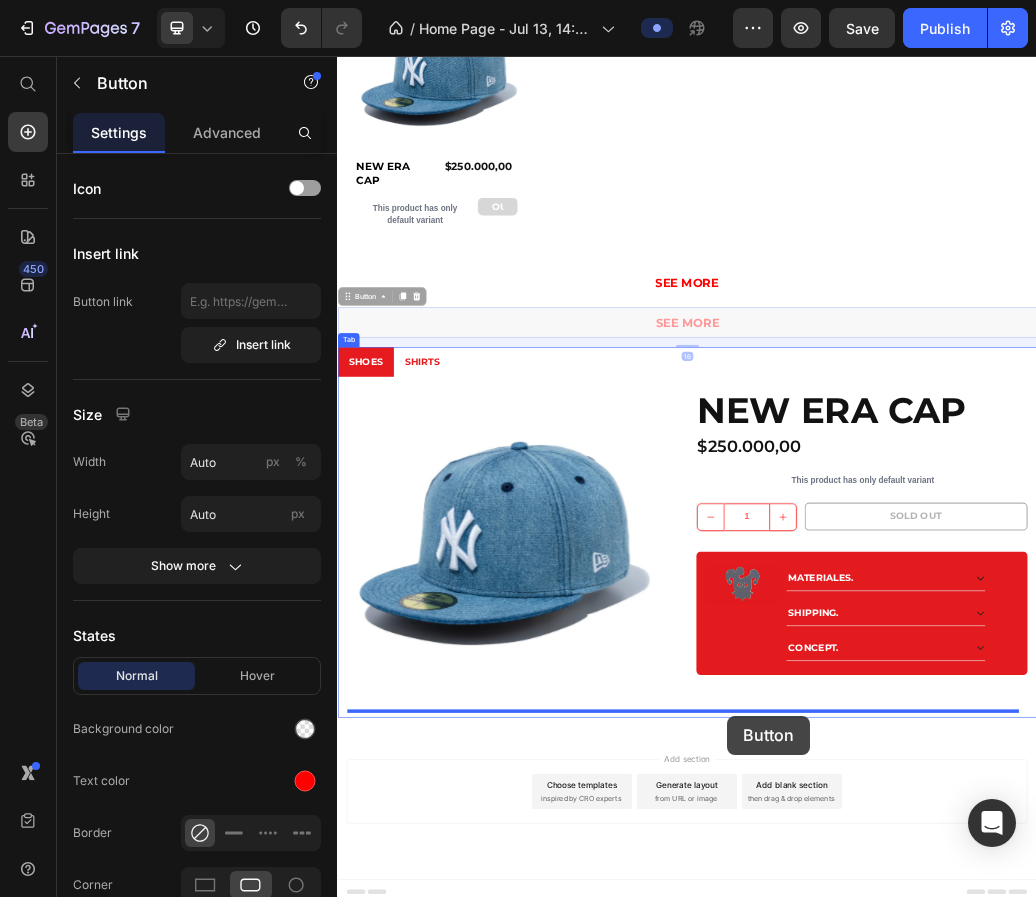 drag, startPoint x: 1052, startPoint y: 512, endPoint x: 1006, endPoint y: 1189, distance: 678.561 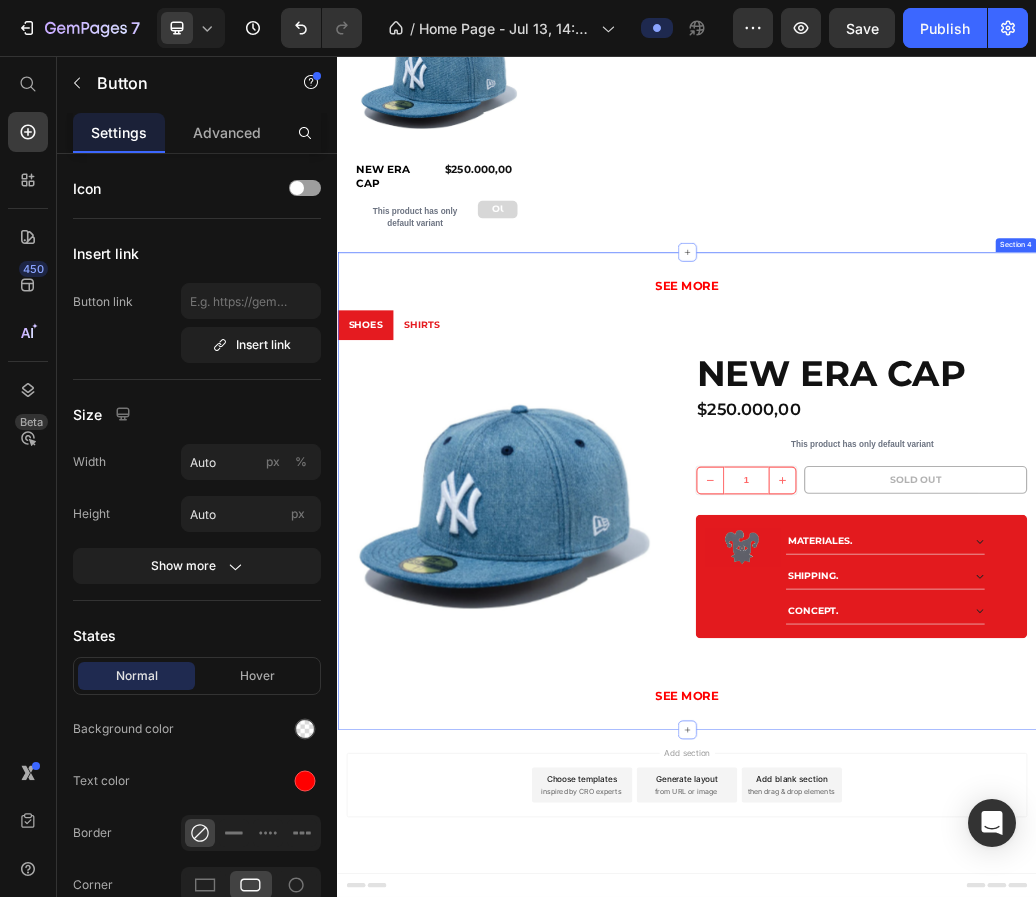 scroll, scrollTop: 395, scrollLeft: 0, axis: vertical 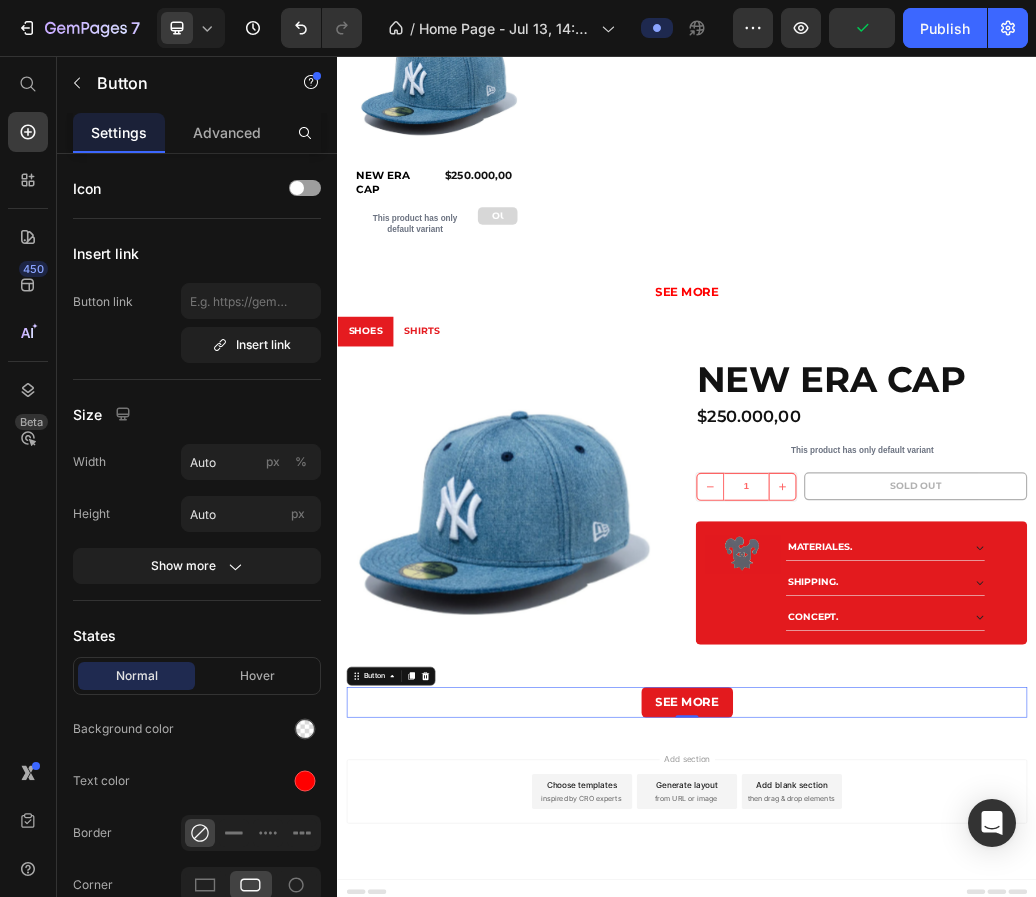 click on "SEE MORE" at bounding box center [937, 1165] 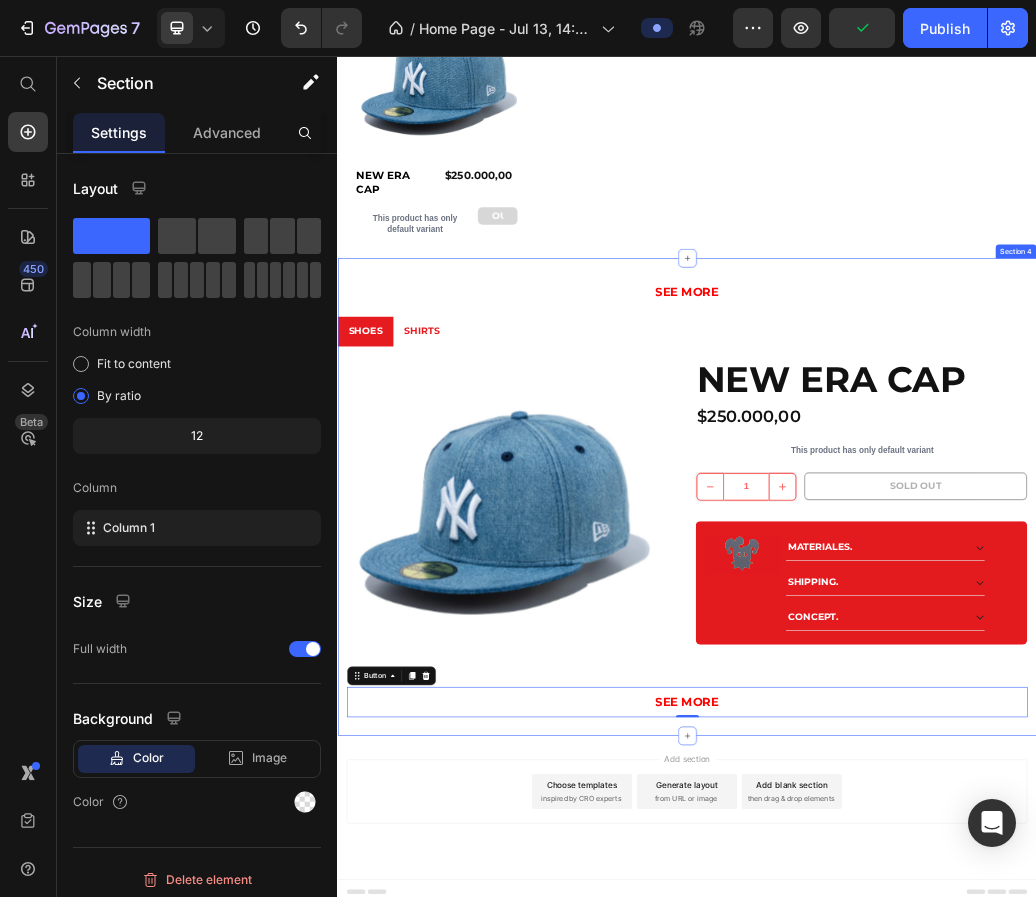 click on "SEE MORE Button SHOES SHIRTS Product Images NEW ERA CAP Product Title $250.000,00 Product Price Row This product has only default variant Product Variants & Swatches 1 Product Quantity Row SOLD OUT Add to Cart Row Image
MATERIALES.
SHIPPING.
CONCEPT. Accordion Row Row Row Row Product SEE MORE Button   0 Product Images NEW ERA CAP Product Title $250.000,00 Product Price Row This product has only default variant Product Variants & Swatches 1 Product Quantity Row SOLD OUT Add to Cart Row Image
MATERIALES.
SHIPPING.
CONCEPT. Accordion Row Row Row Row Product Tab Section 4" at bounding box center [937, 813] 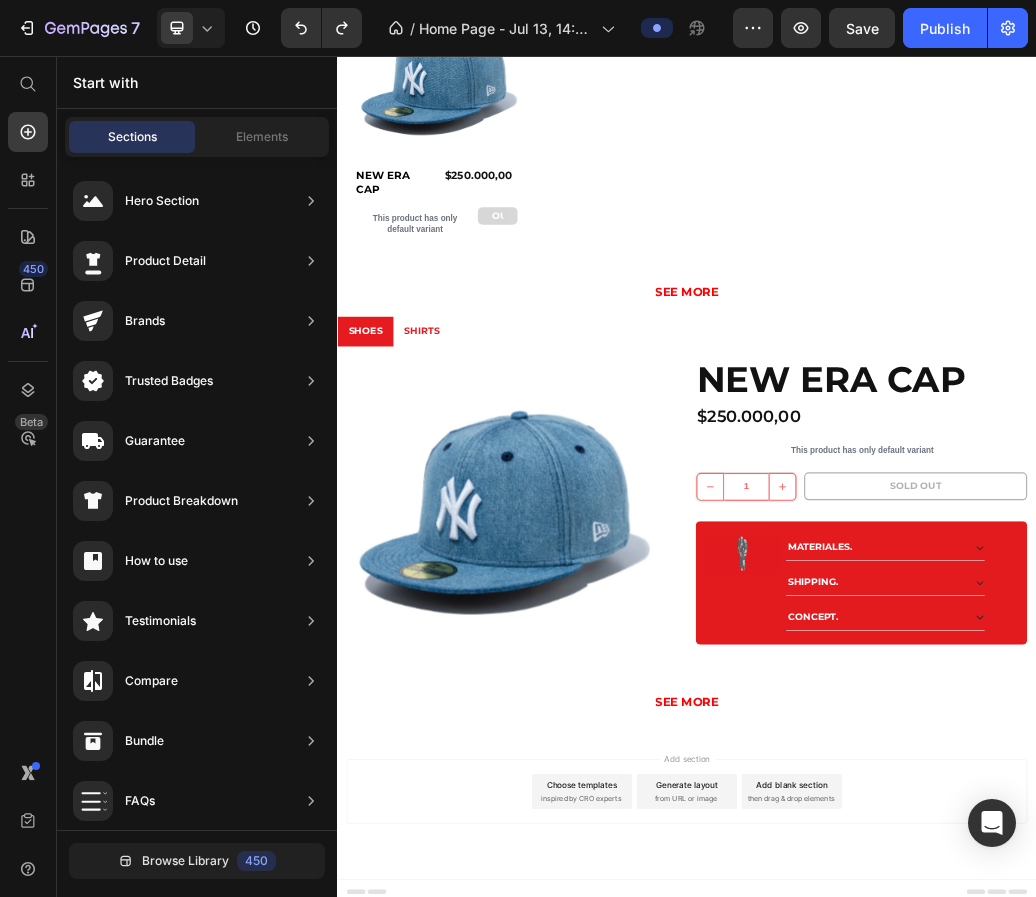 click on "Add section Choose templates inspired by CRO experts Generate layout from URL or image Add blank section then drag & drop elements" at bounding box center (937, 1346) 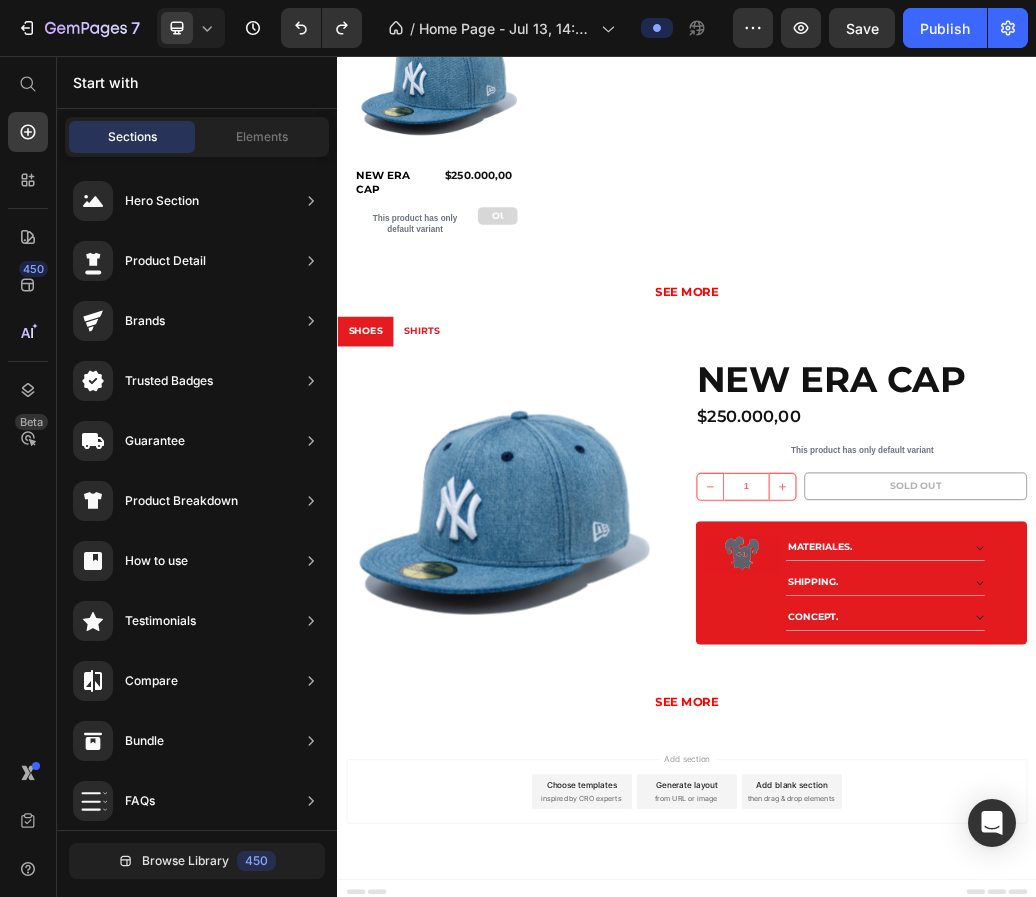click on "Add section Choose templates inspired by CRO experts Generate layout from URL or image Add blank section then drag & drop elements" at bounding box center (937, 1346) 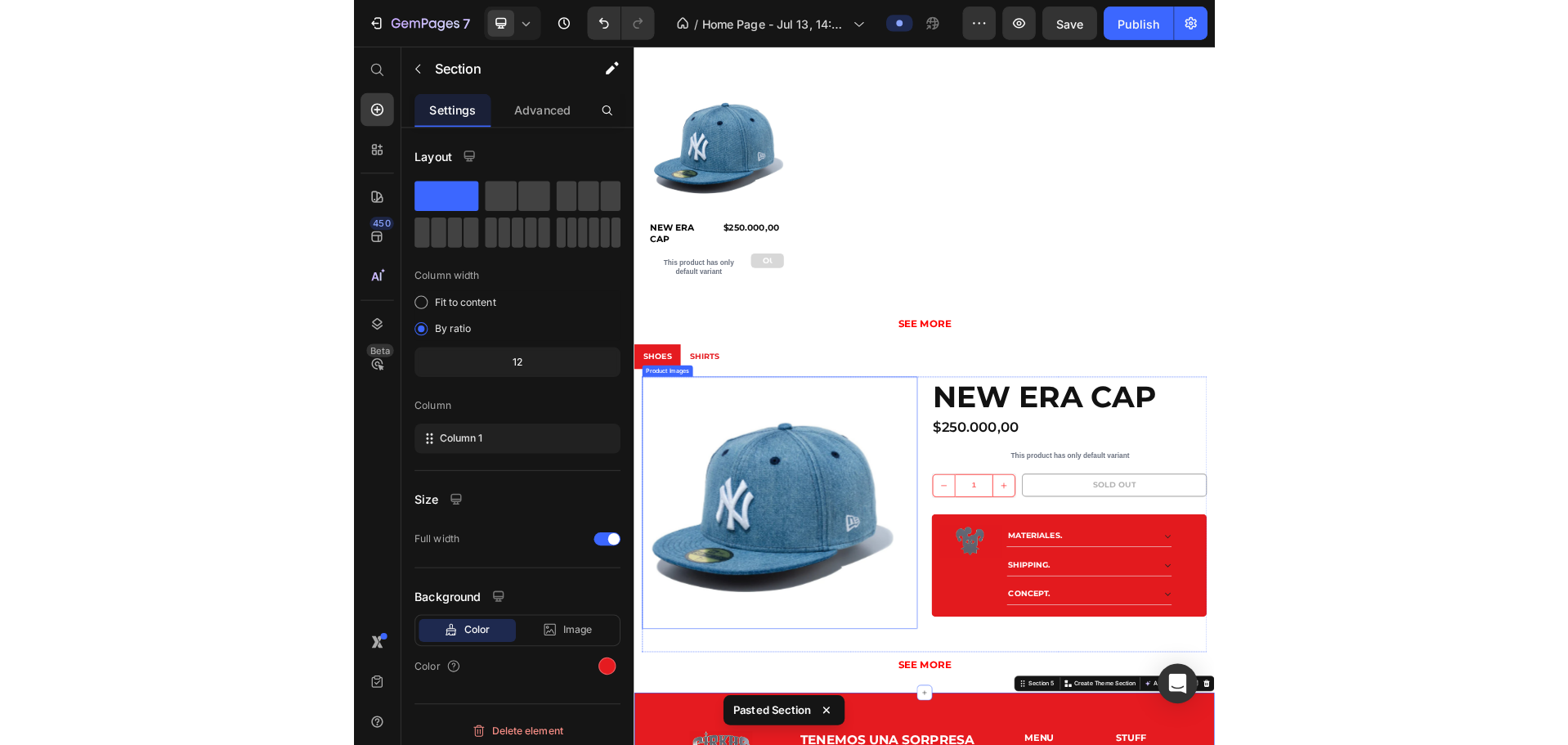 scroll, scrollTop: 0, scrollLeft: 0, axis: both 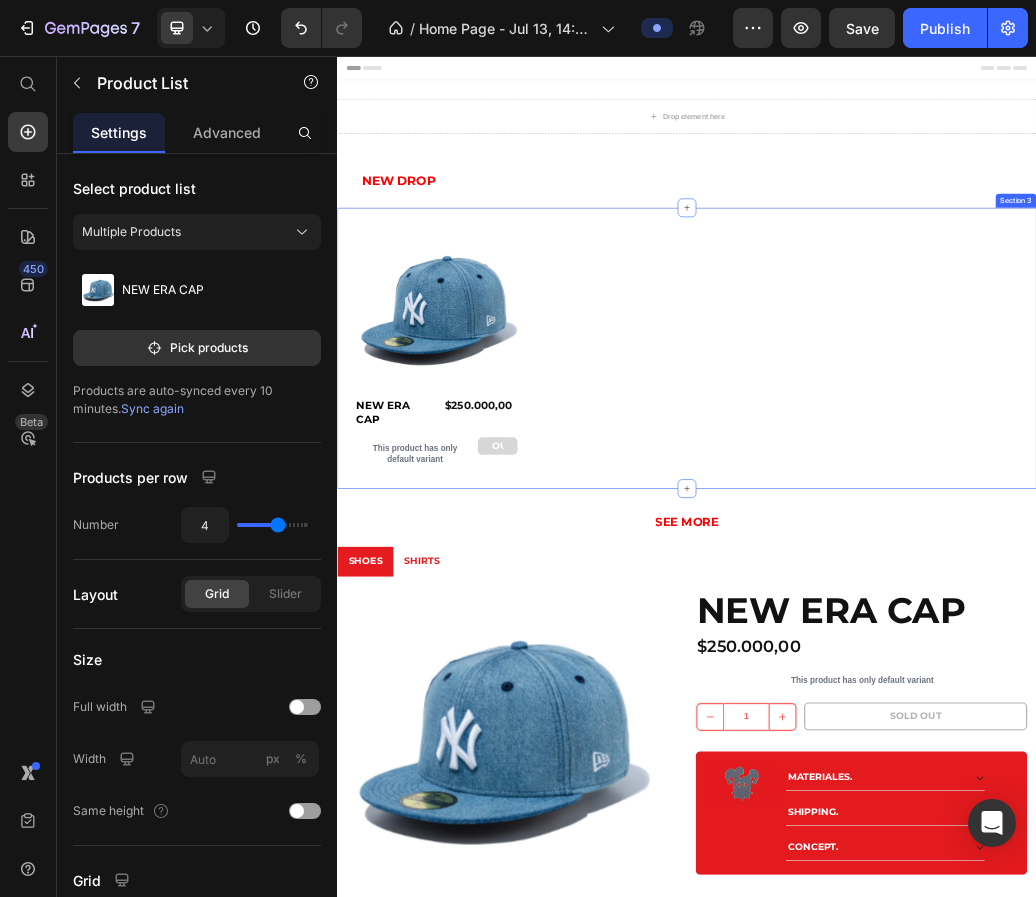 click on "Product Images NEW ERA CAP Product Title $250.000,00 Product Price Row This product has only default variant Product Variants & Swatches OUT Add to Cart Row Row" at bounding box center [937, 557] 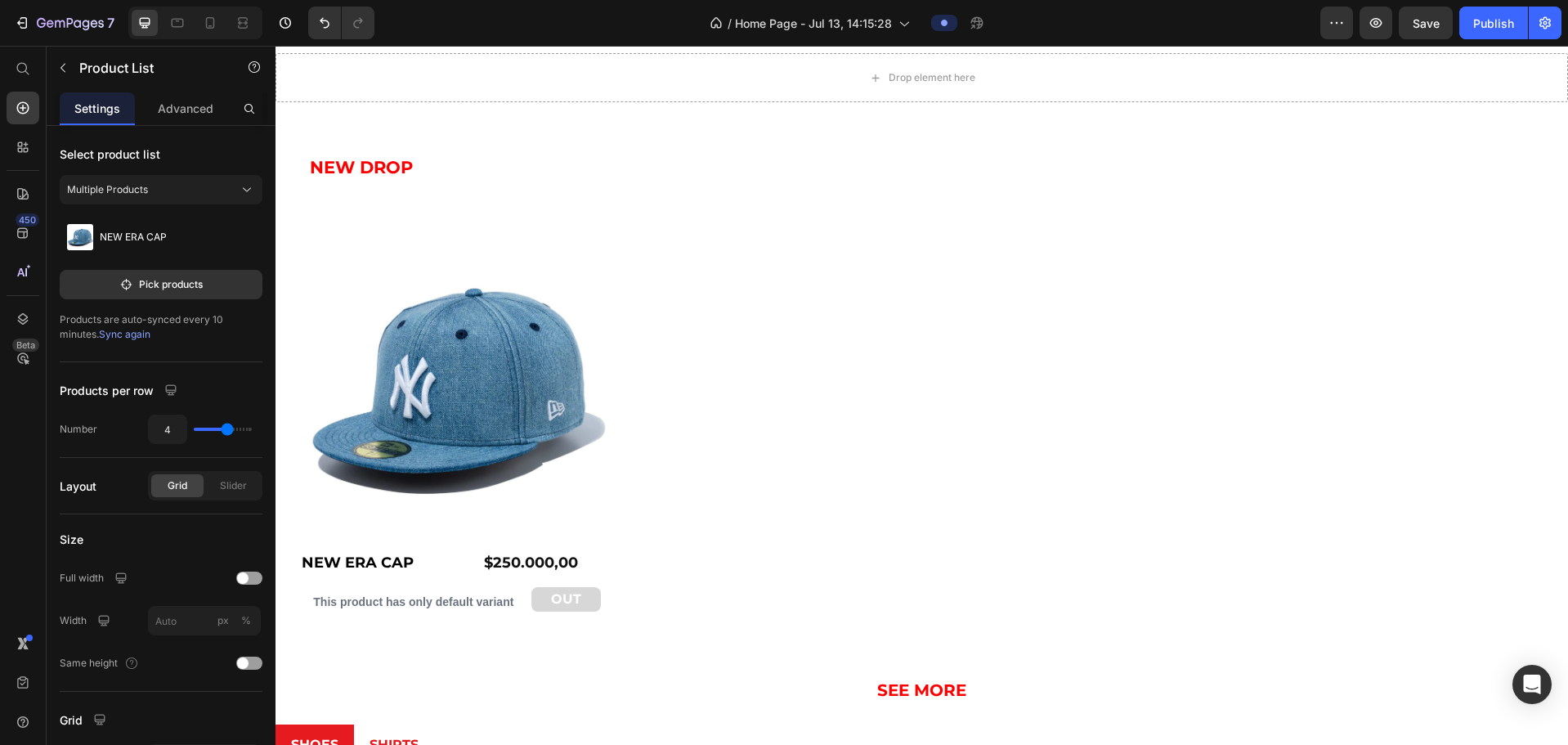 scroll, scrollTop: 0, scrollLeft: 0, axis: both 